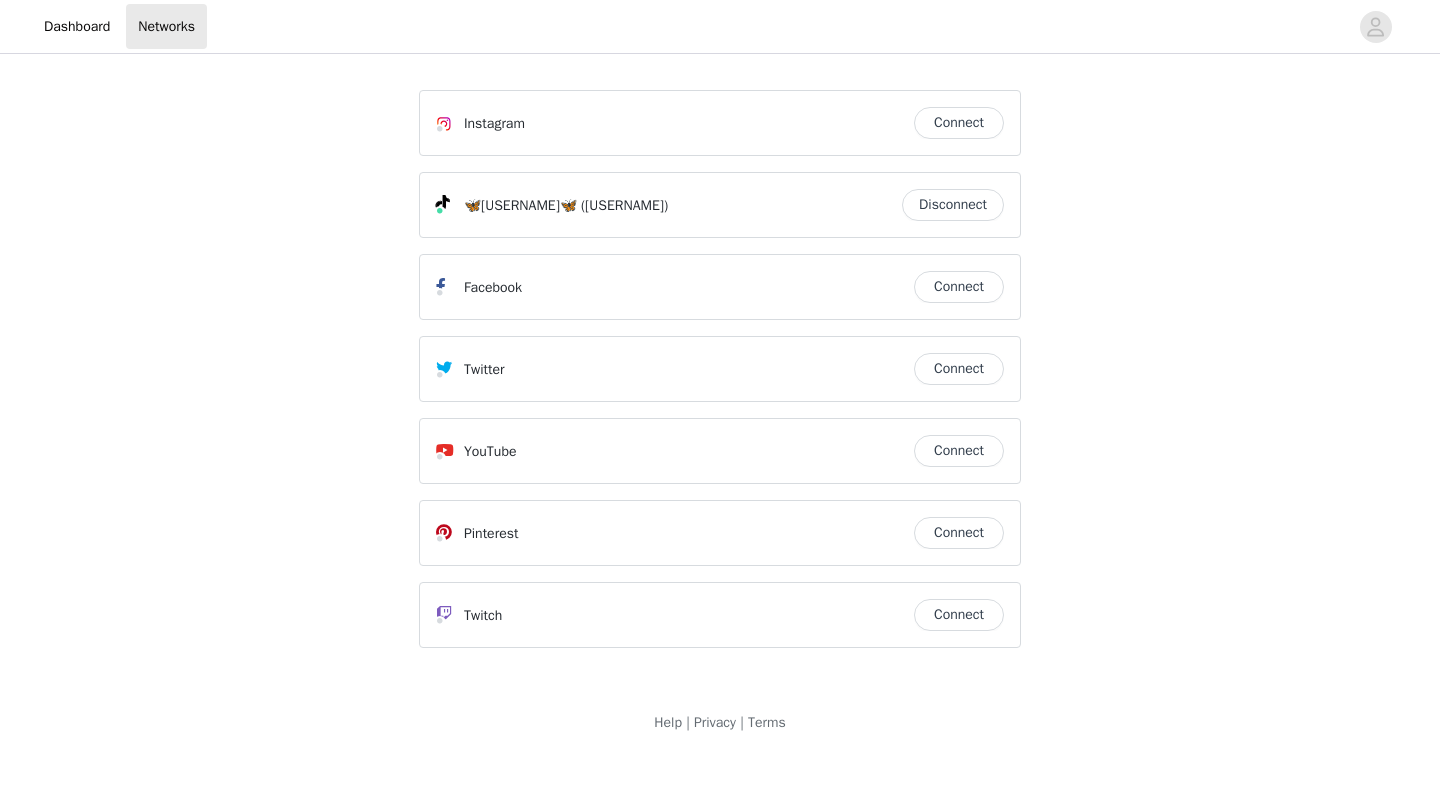 scroll, scrollTop: 0, scrollLeft: 0, axis: both 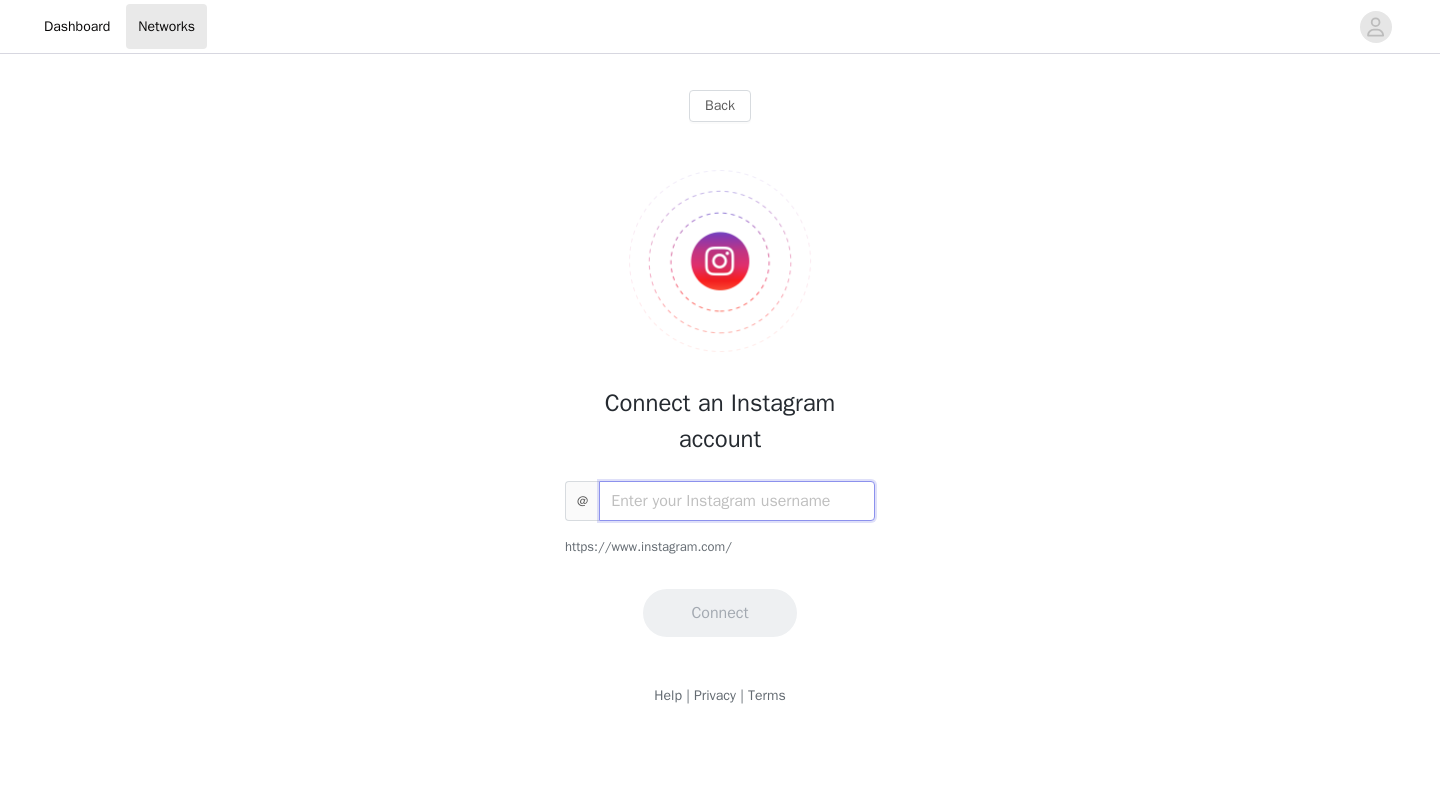 click at bounding box center [737, 501] 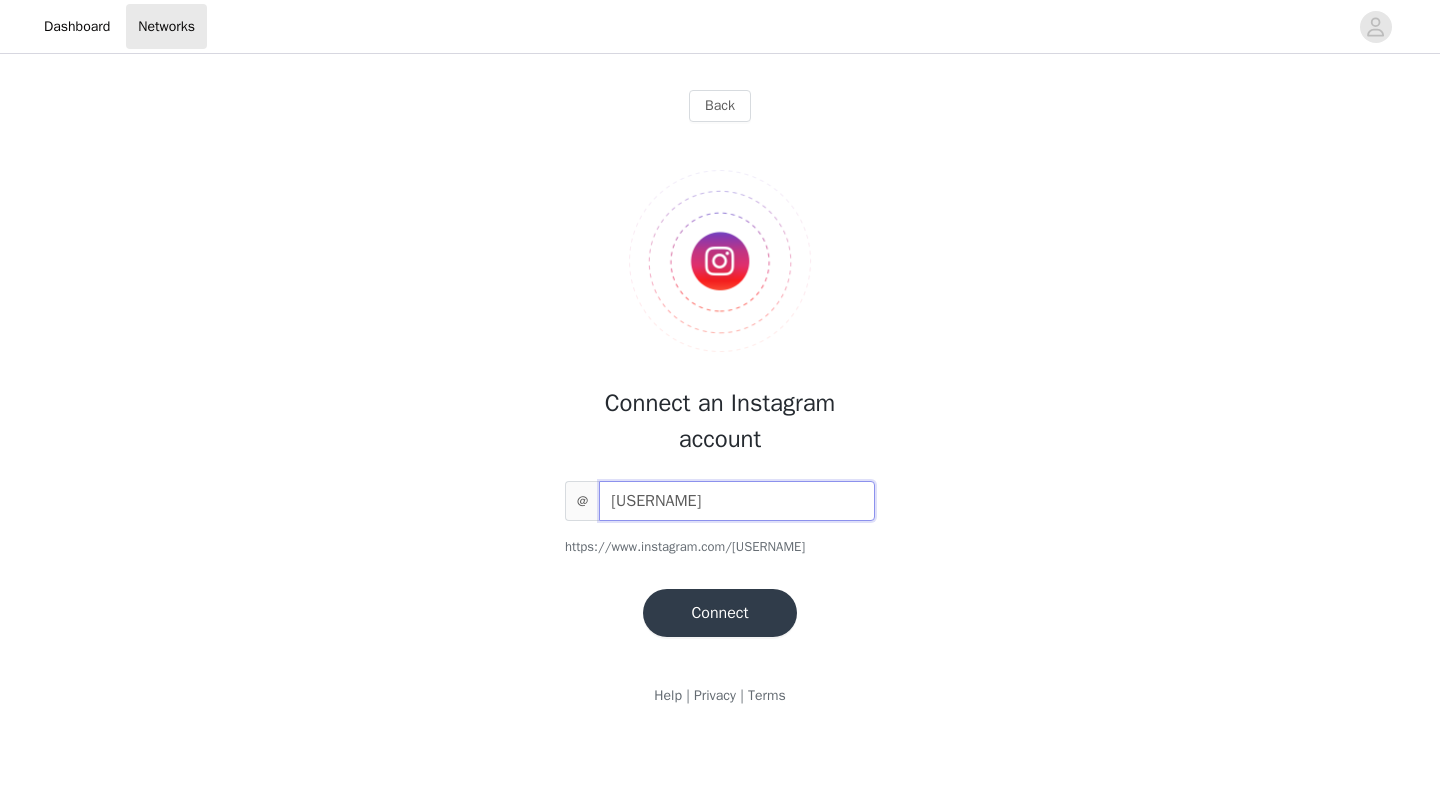 type on "biancahami" 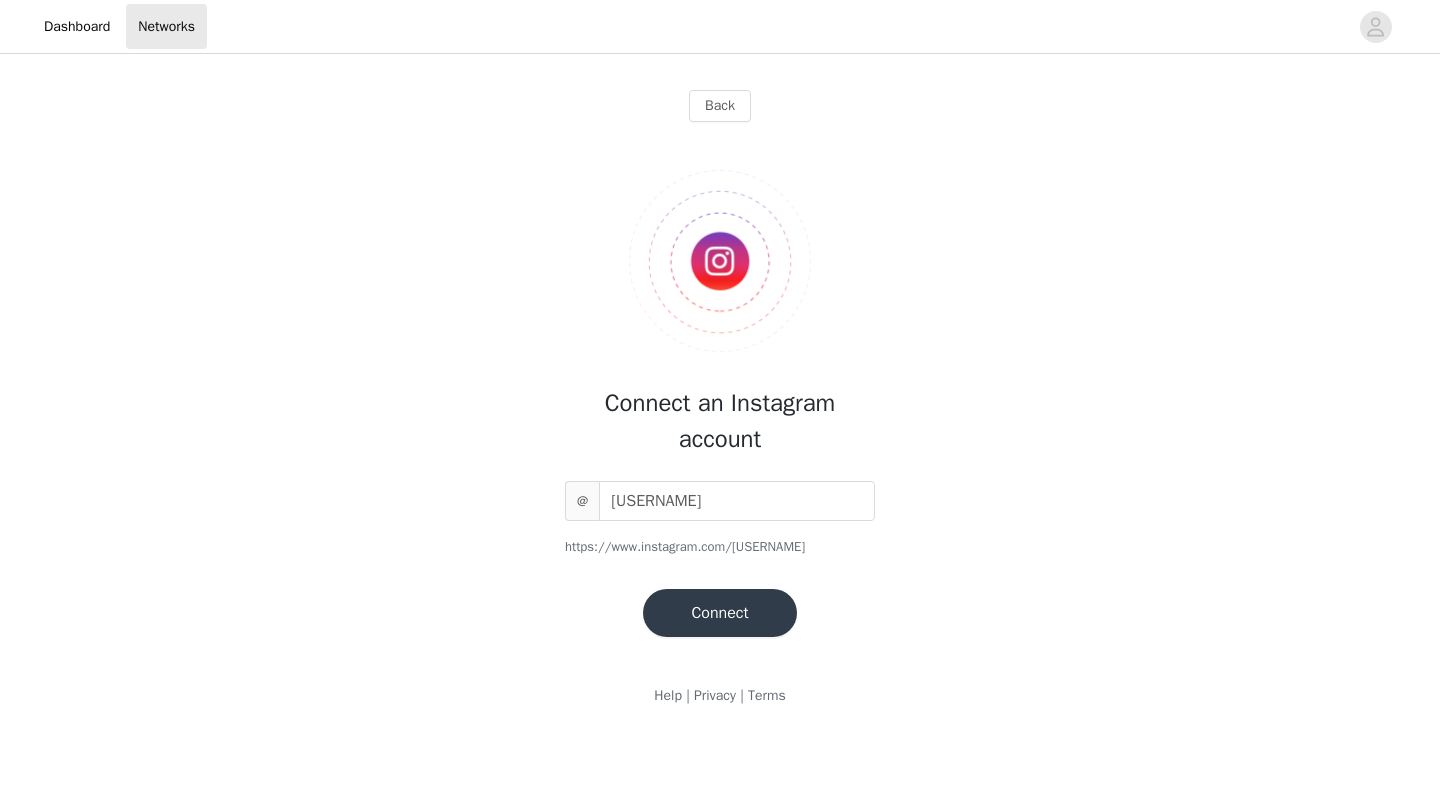 click on "Connect" at bounding box center (719, 613) 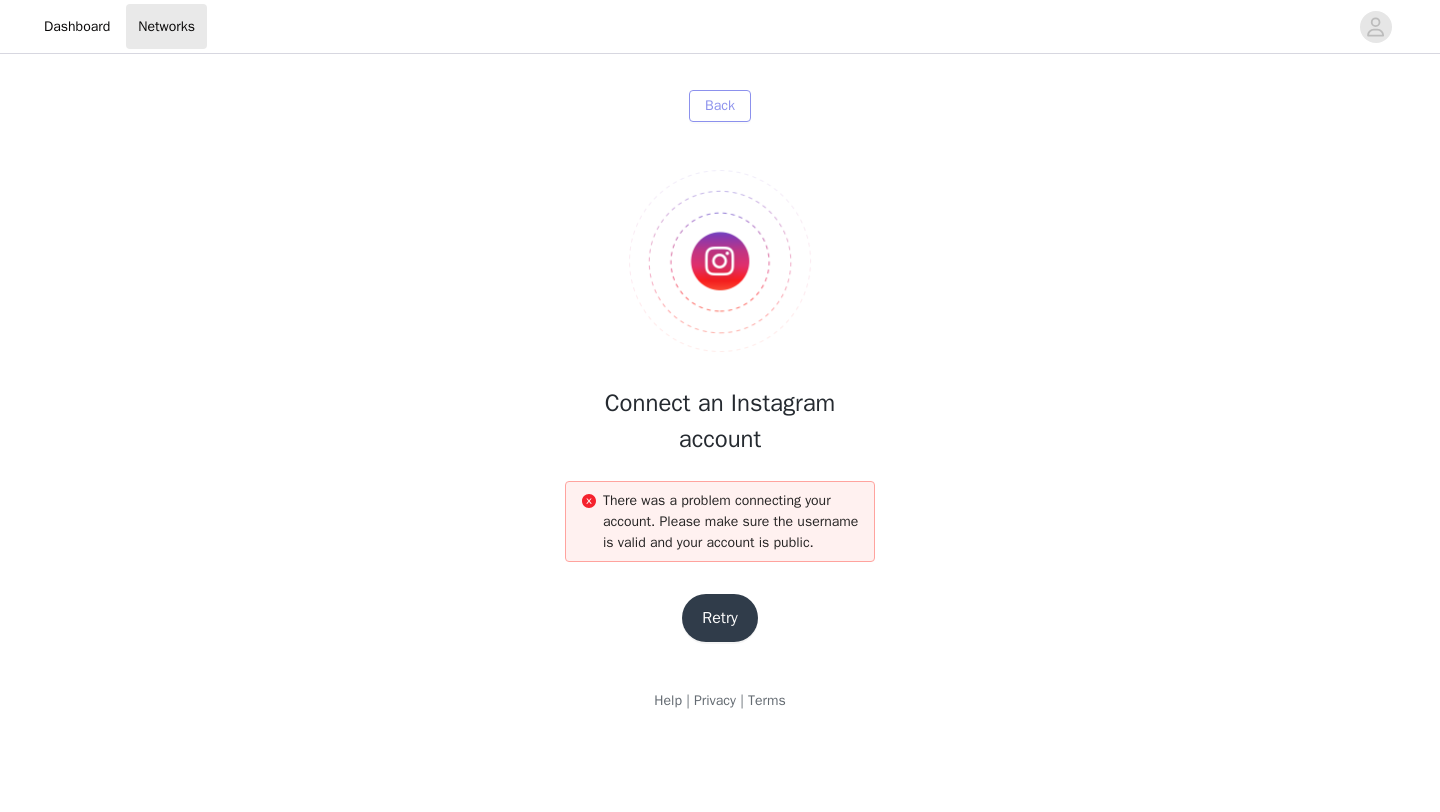 click on "Back" at bounding box center (720, 106) 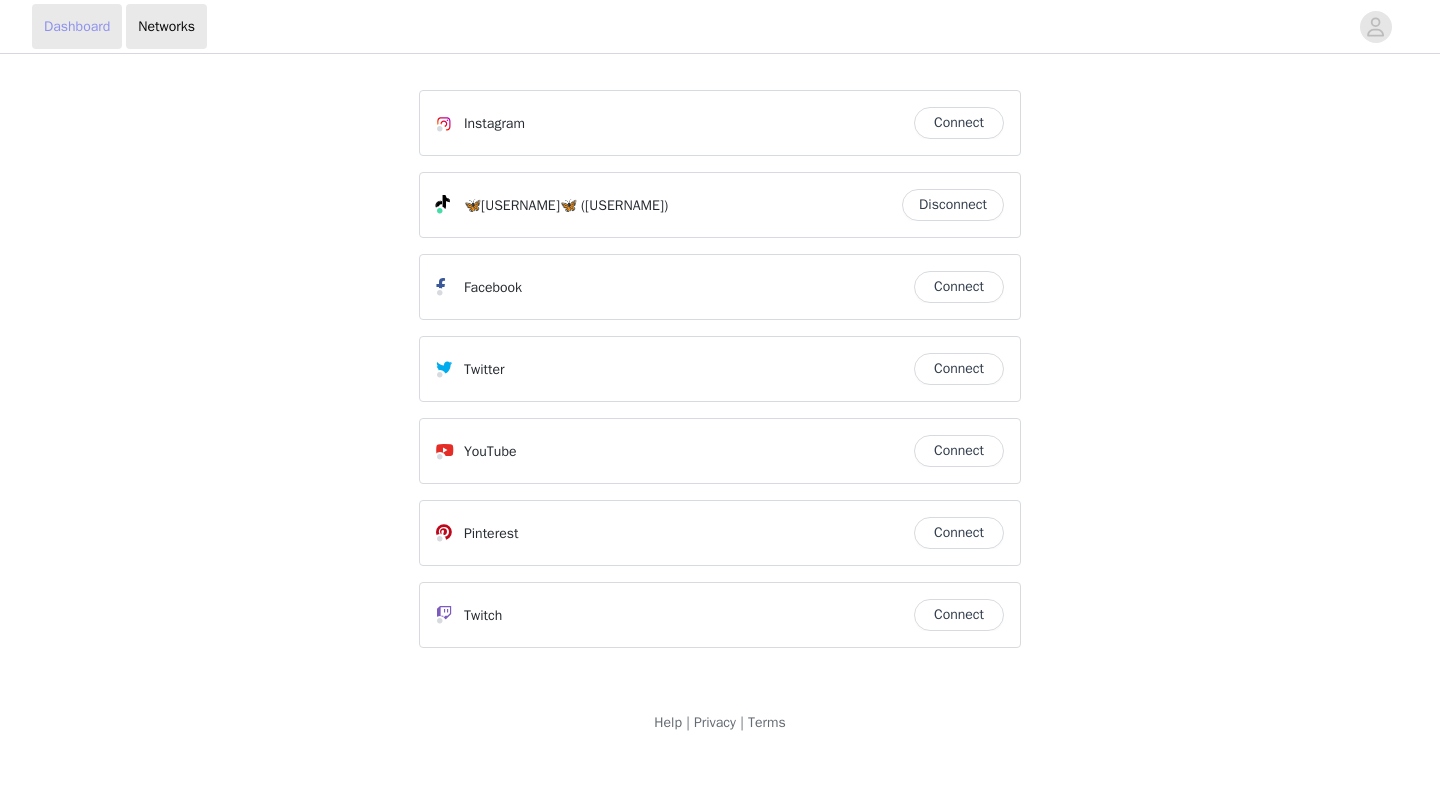 click on "Dashboard" at bounding box center [77, 26] 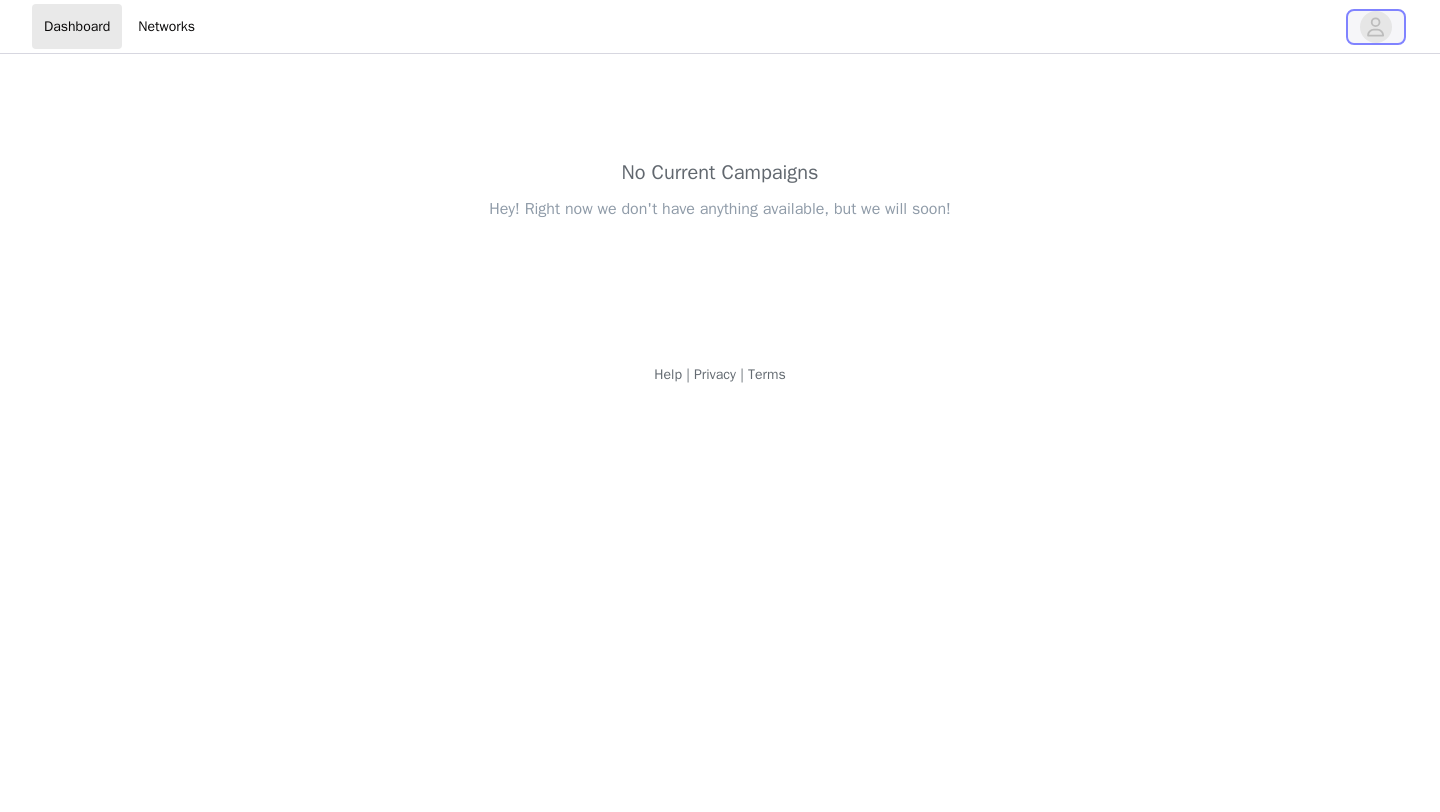 click 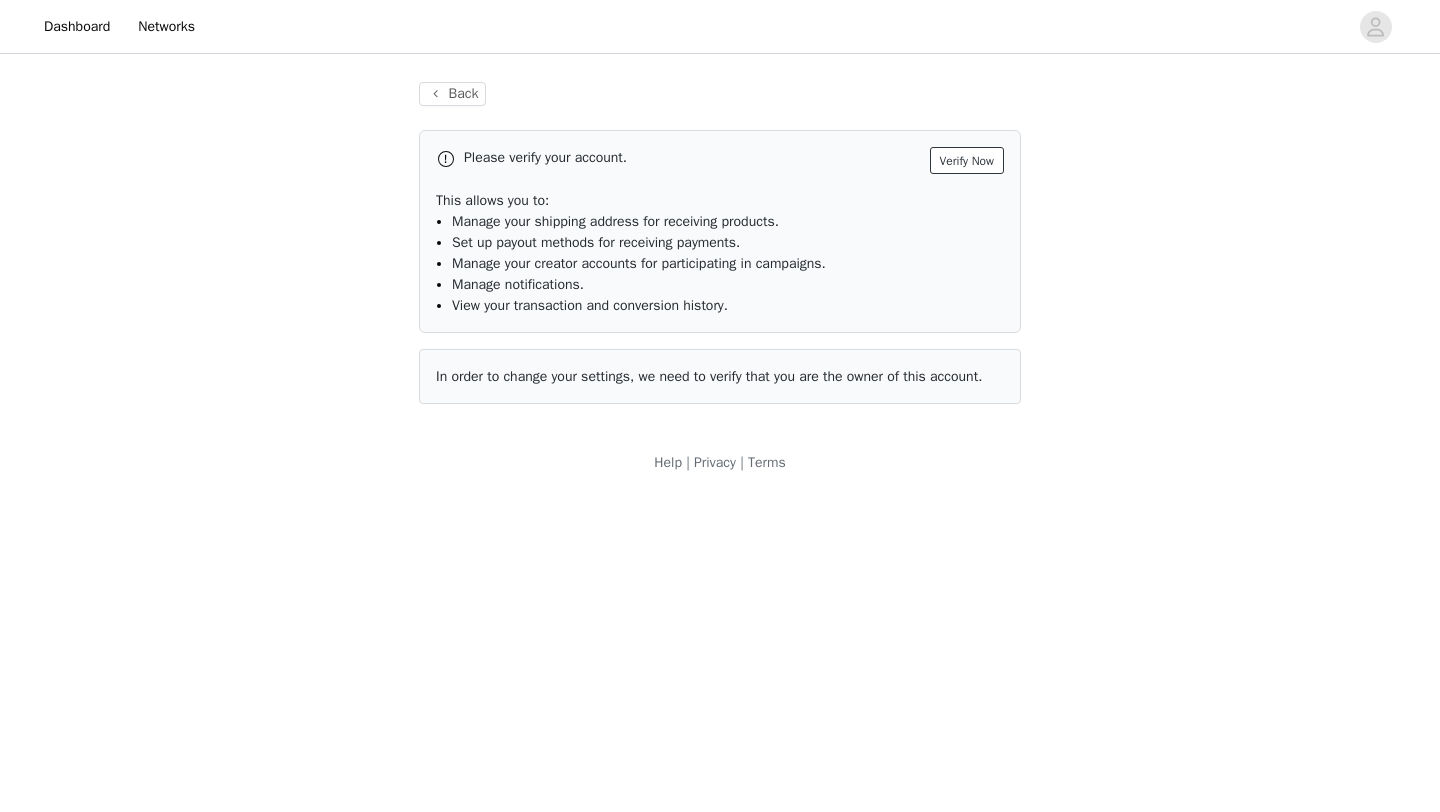 click on "Verify Now" at bounding box center [967, 160] 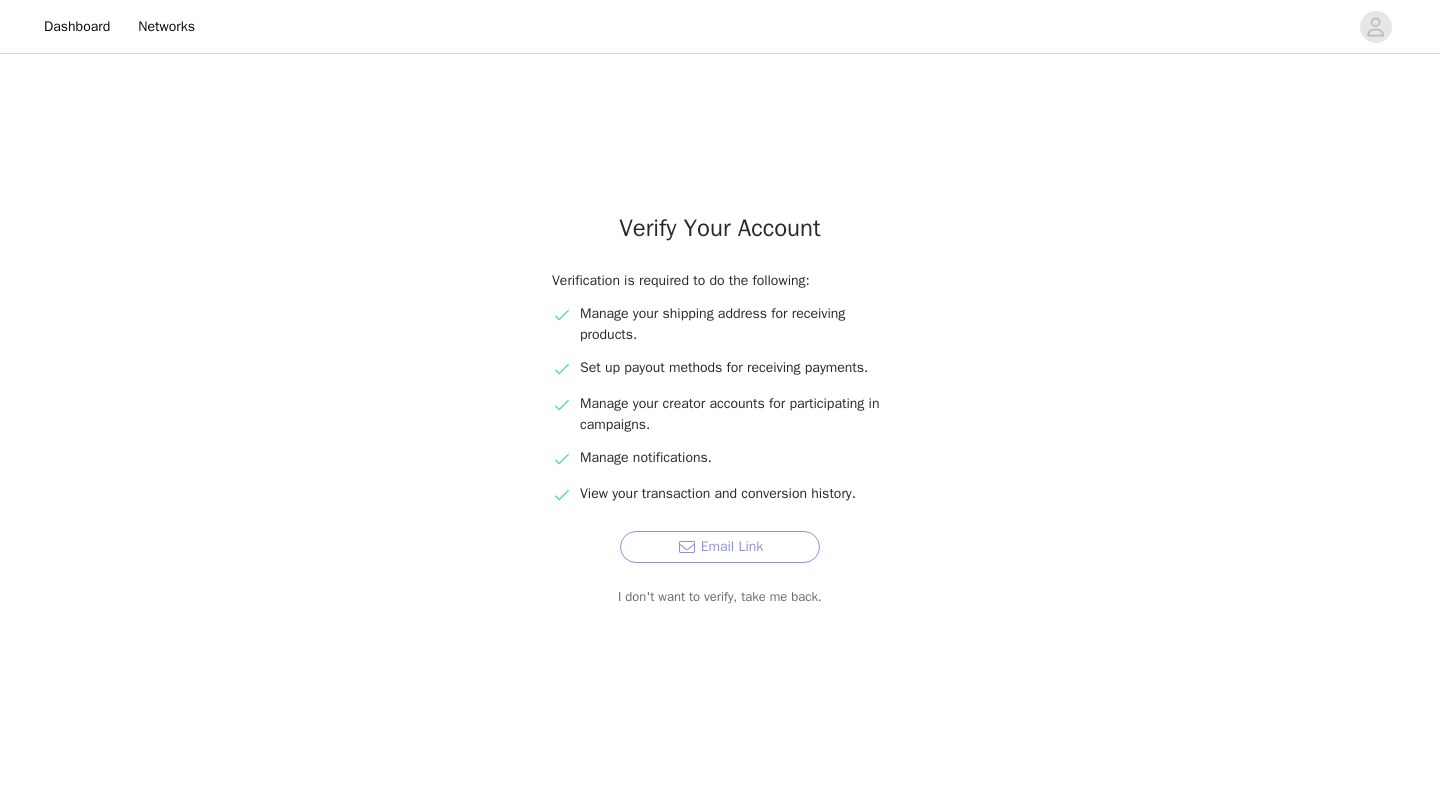 click on "Email Link" at bounding box center [720, 547] 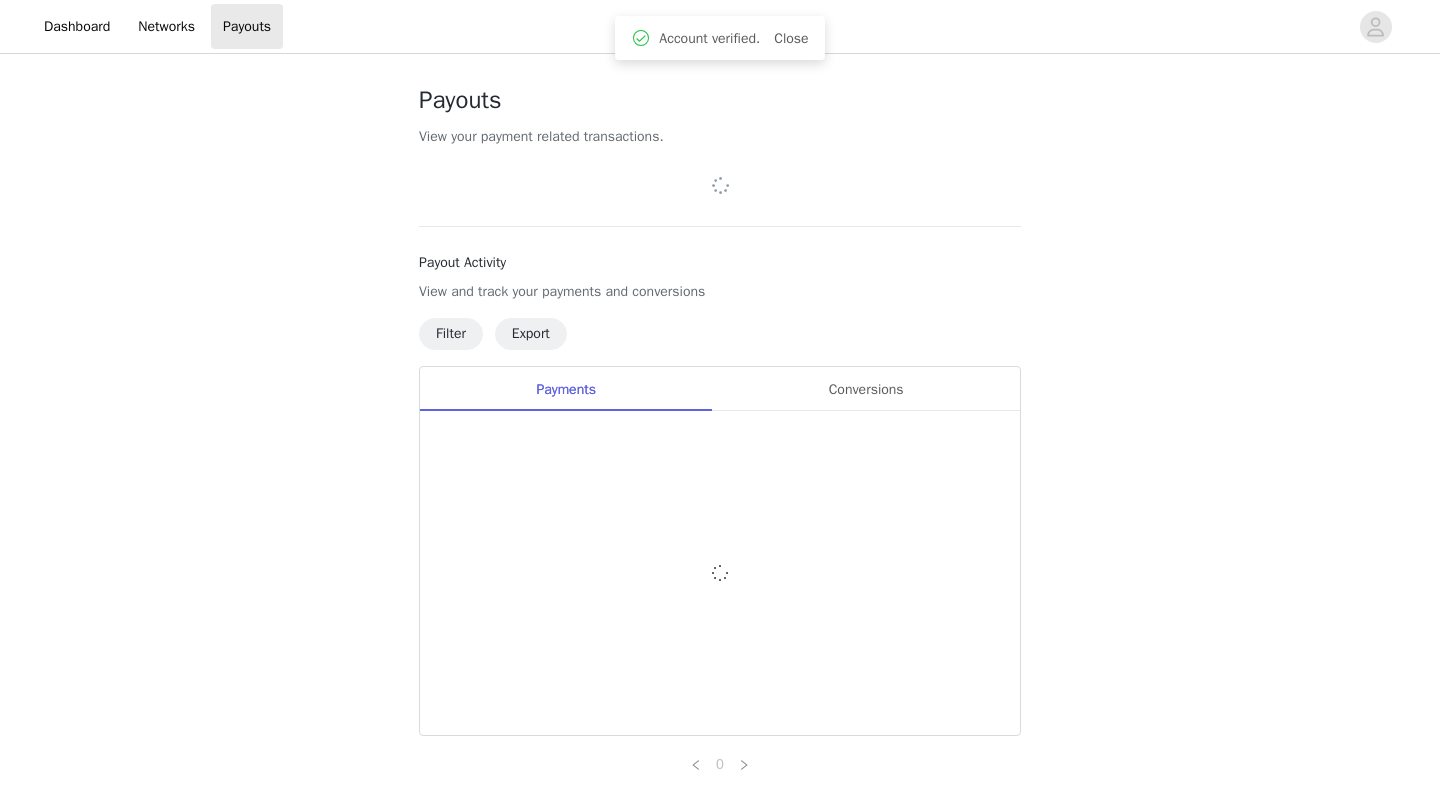 scroll, scrollTop: 0, scrollLeft: 0, axis: both 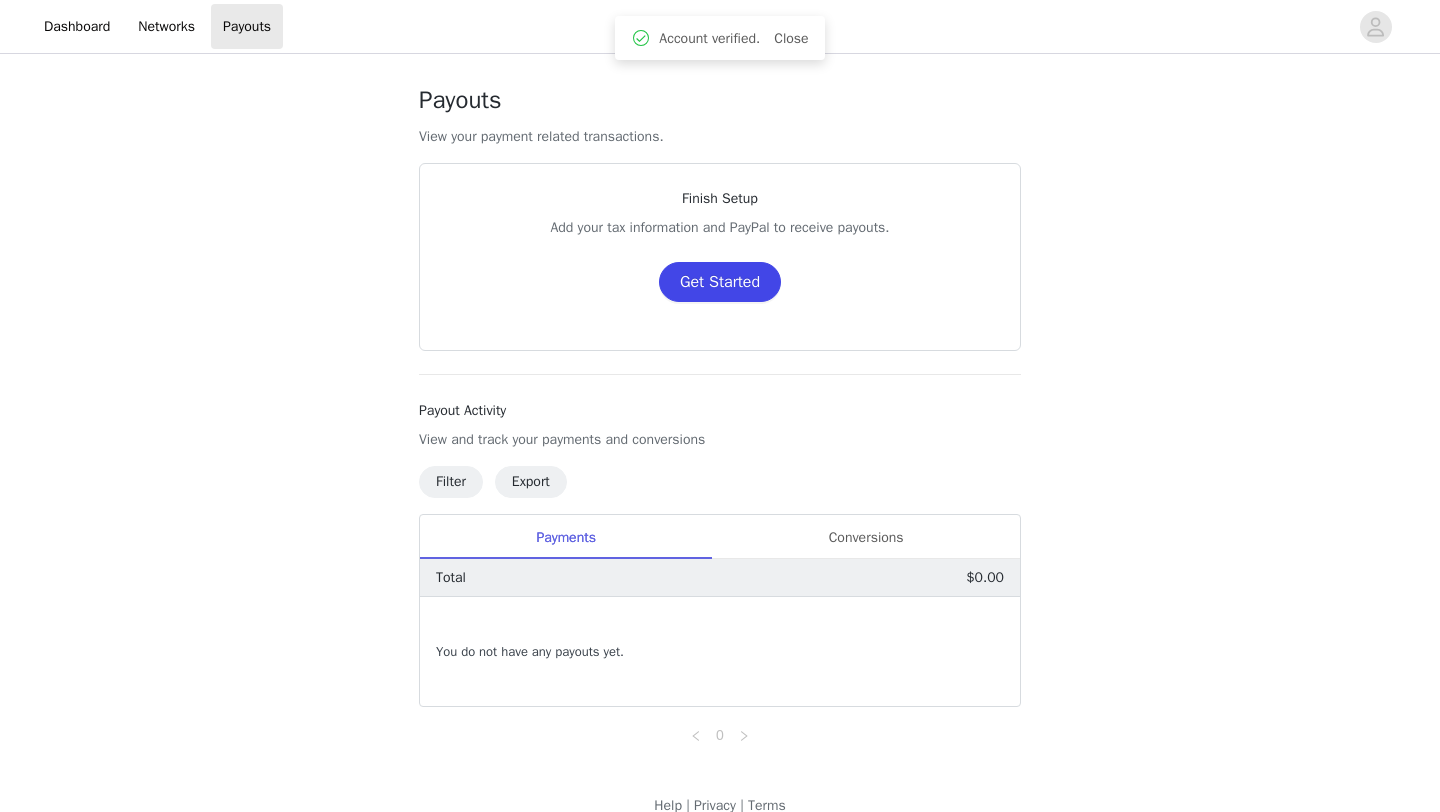 click on "Get Started" at bounding box center [720, 282] 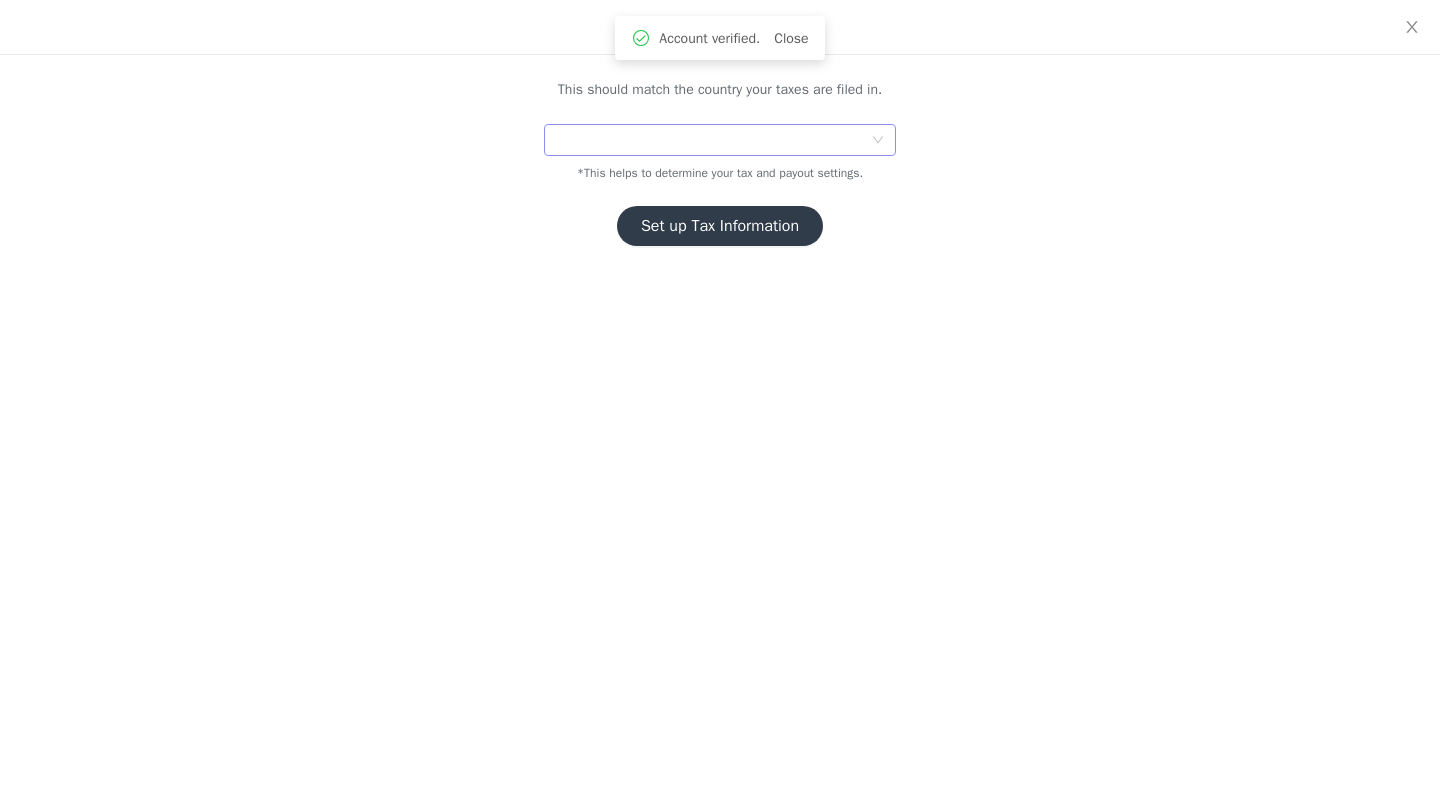 click at bounding box center [713, 140] 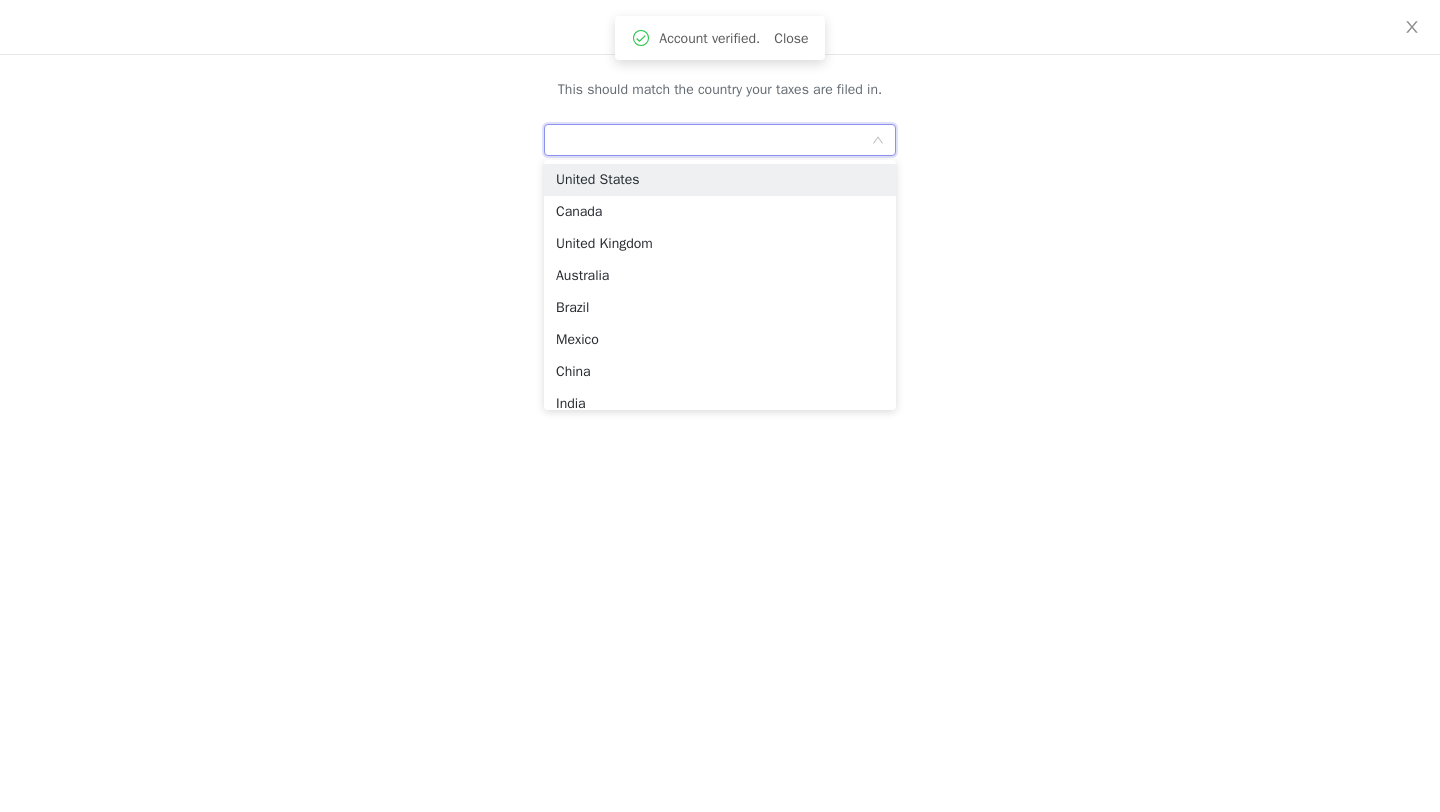 click at bounding box center (713, 140) 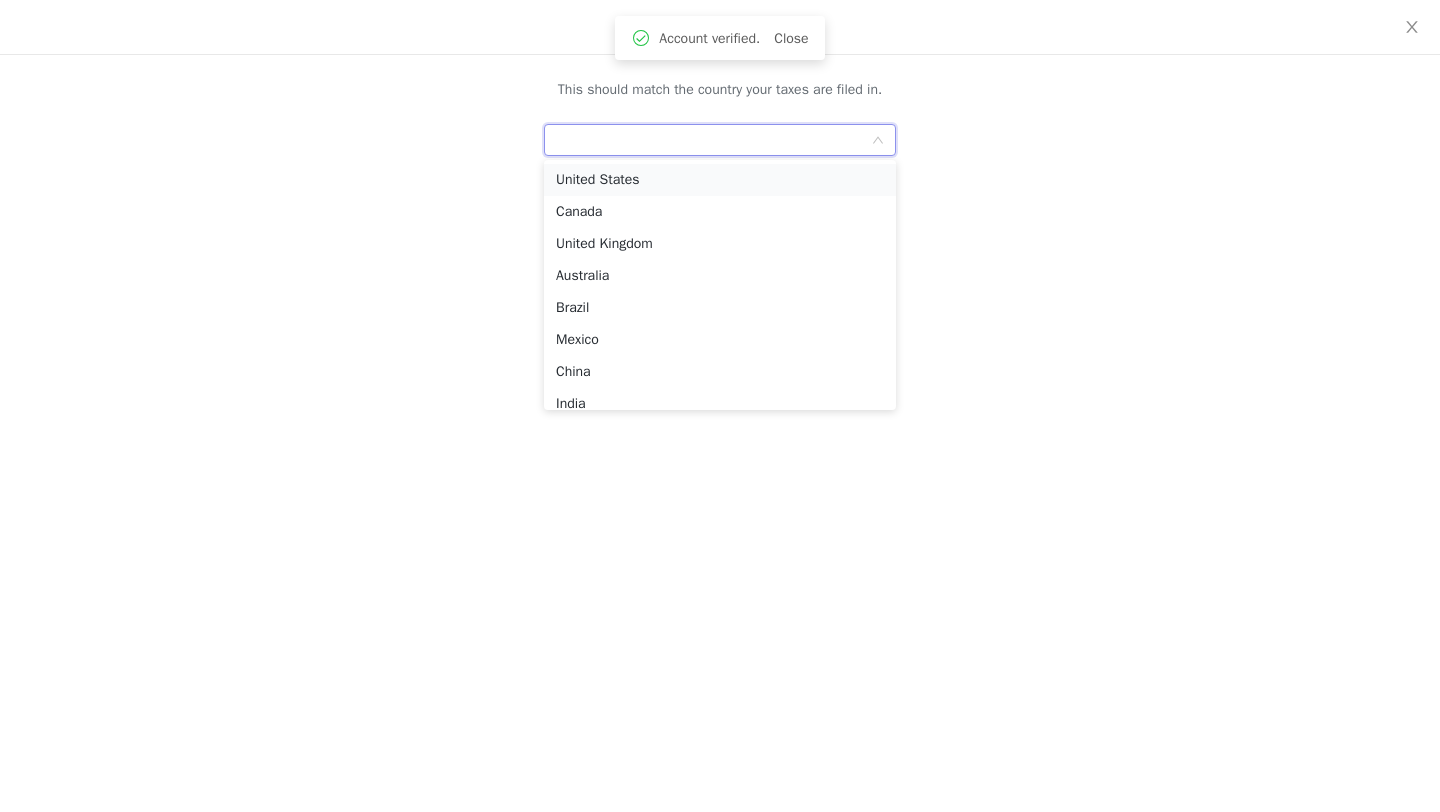click on "United States" at bounding box center (720, 180) 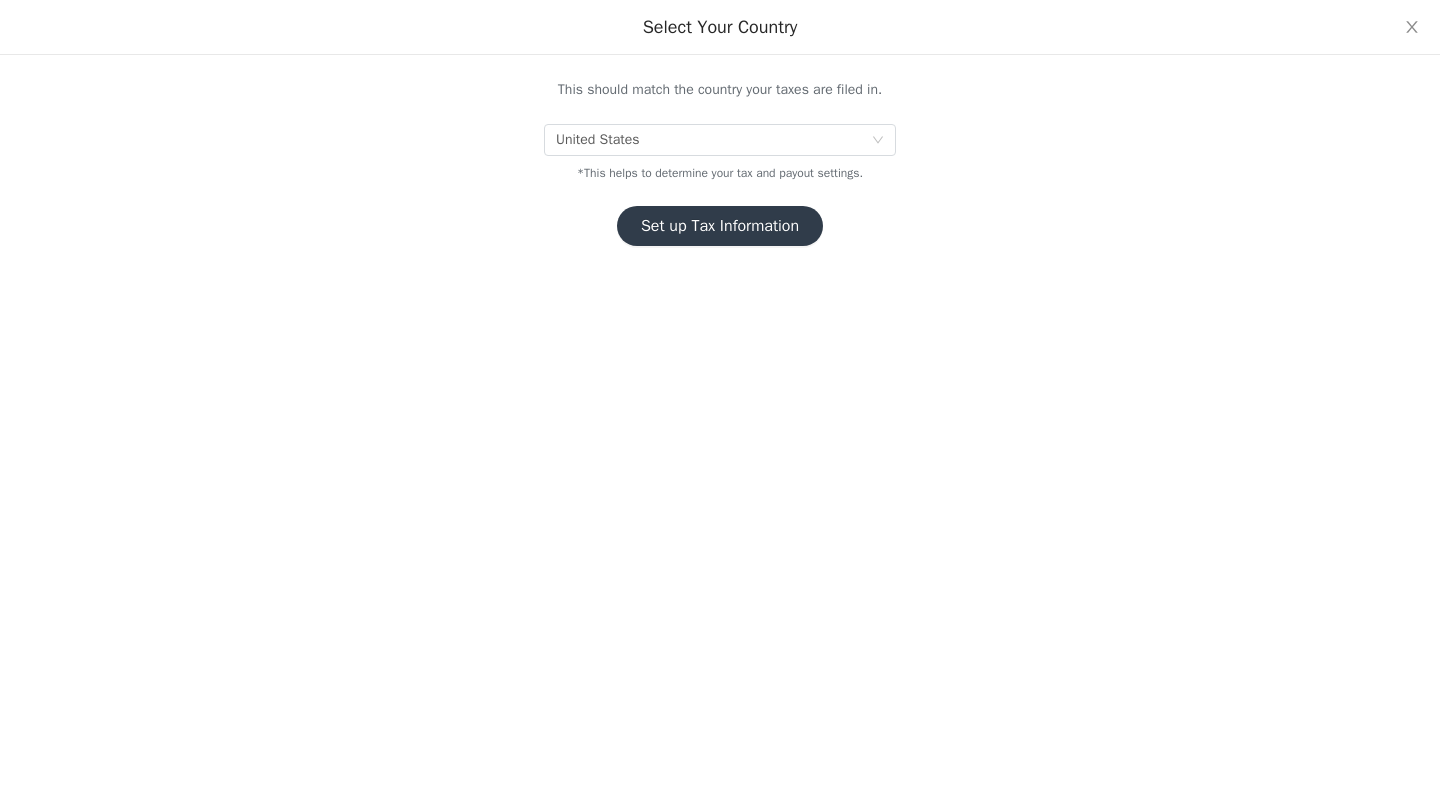 click on "Set up Tax Information" at bounding box center (720, 226) 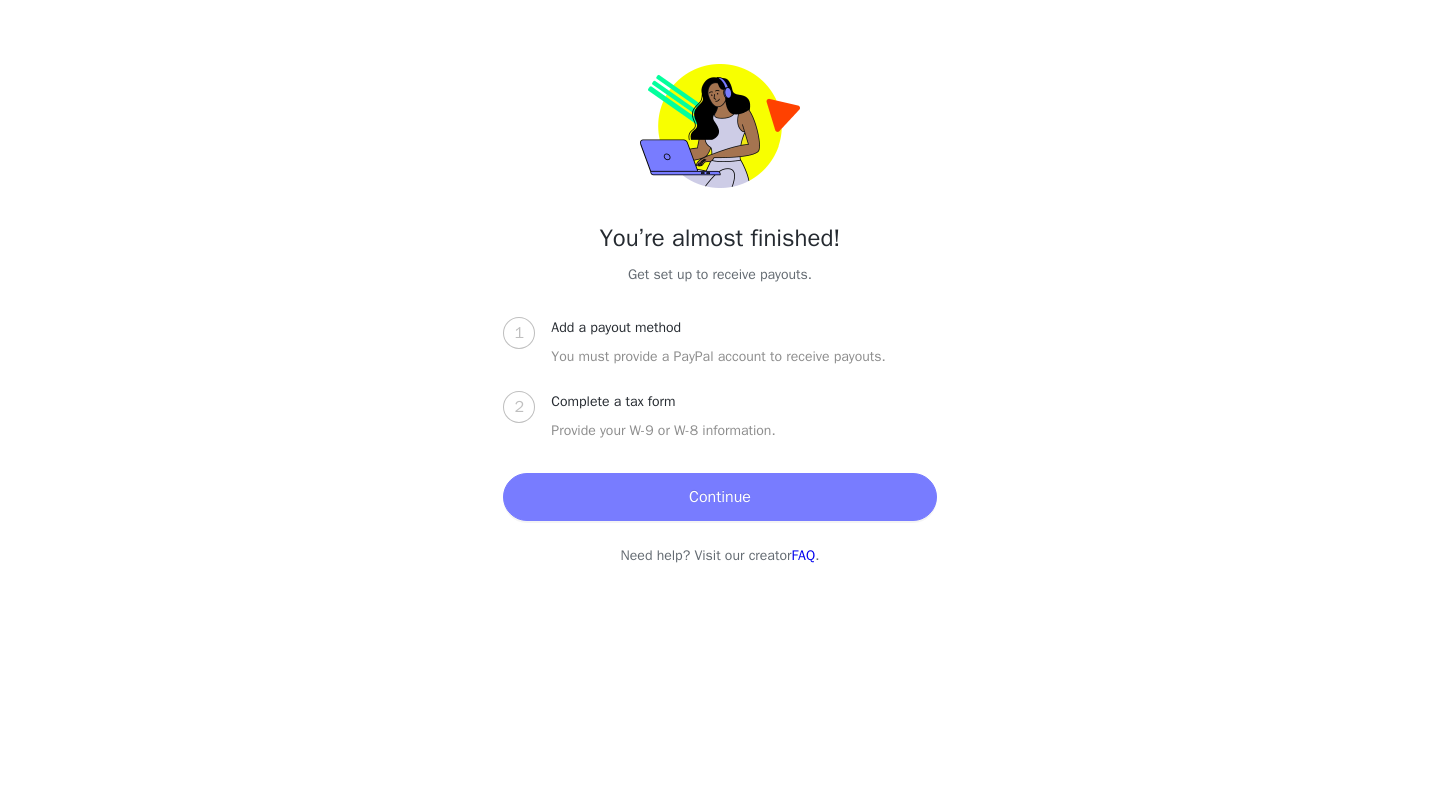 click on "Continue" at bounding box center [719, 497] 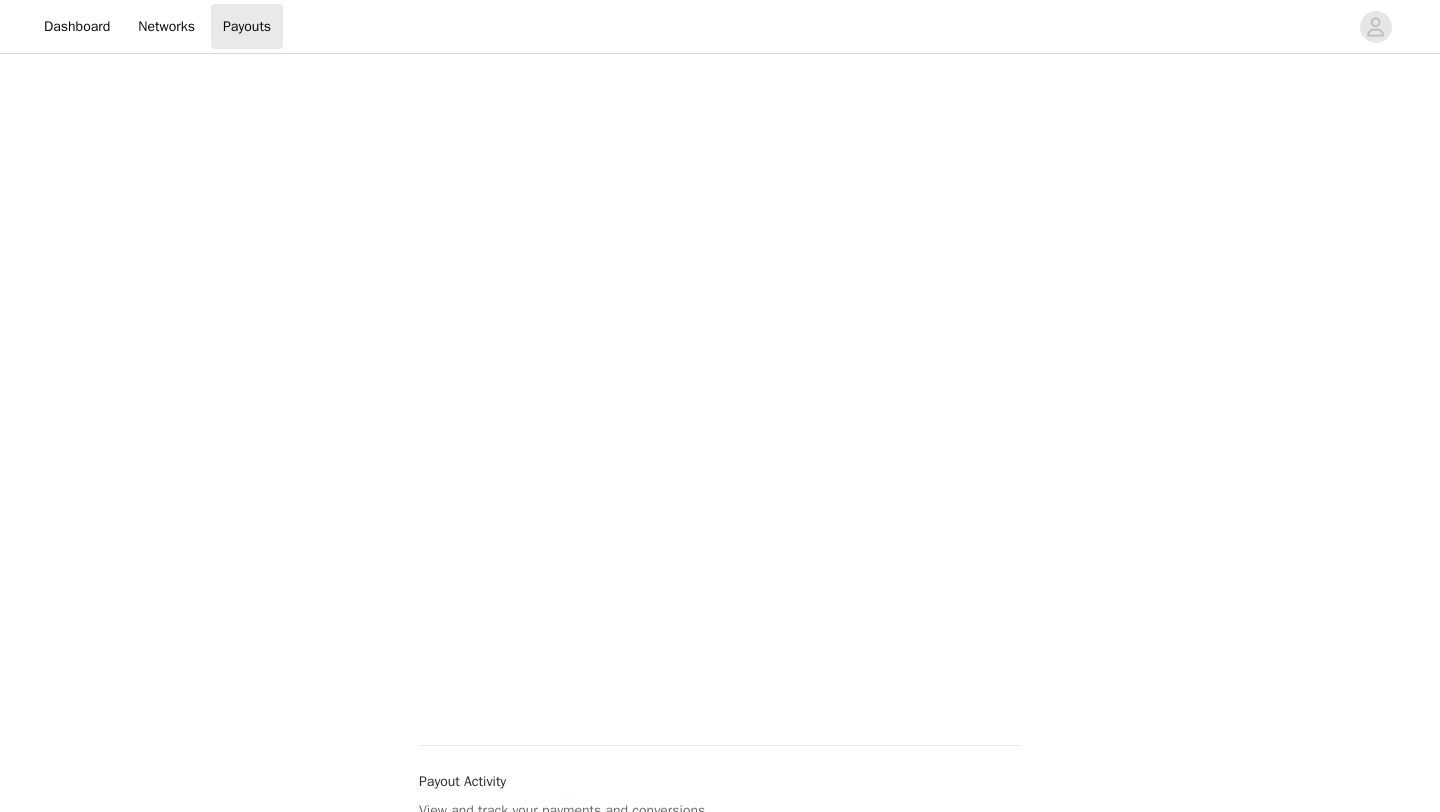 scroll, scrollTop: 395, scrollLeft: 0, axis: vertical 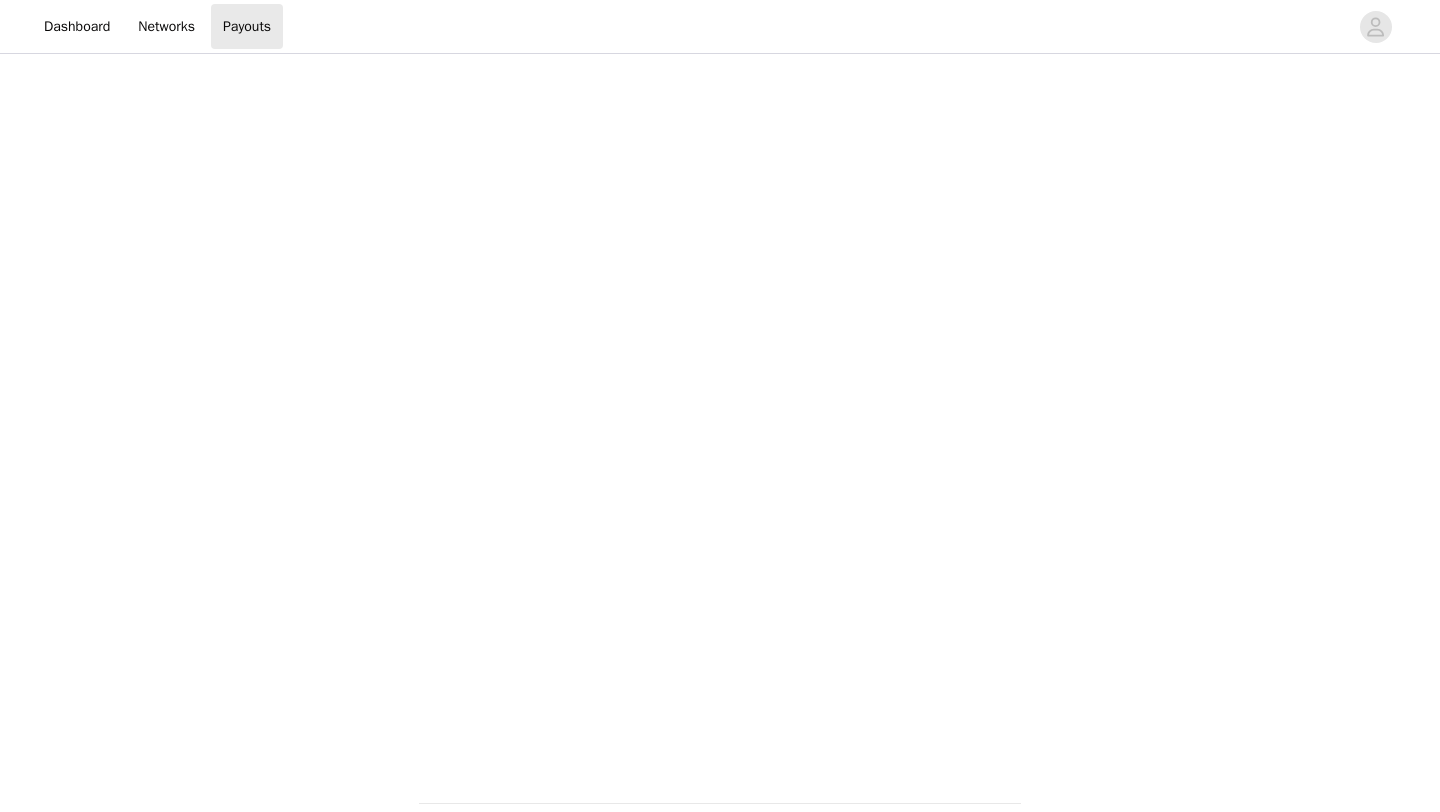 click on "Payouts   View your payment related transactions.             Payout Activity   View and track your payments and conversions   Filter   Export     Payments Conversions   Total     $0.00    You do not have any payouts yet.   0                         Help    |    Privacy    |    Terms" at bounding box center [720, 466] 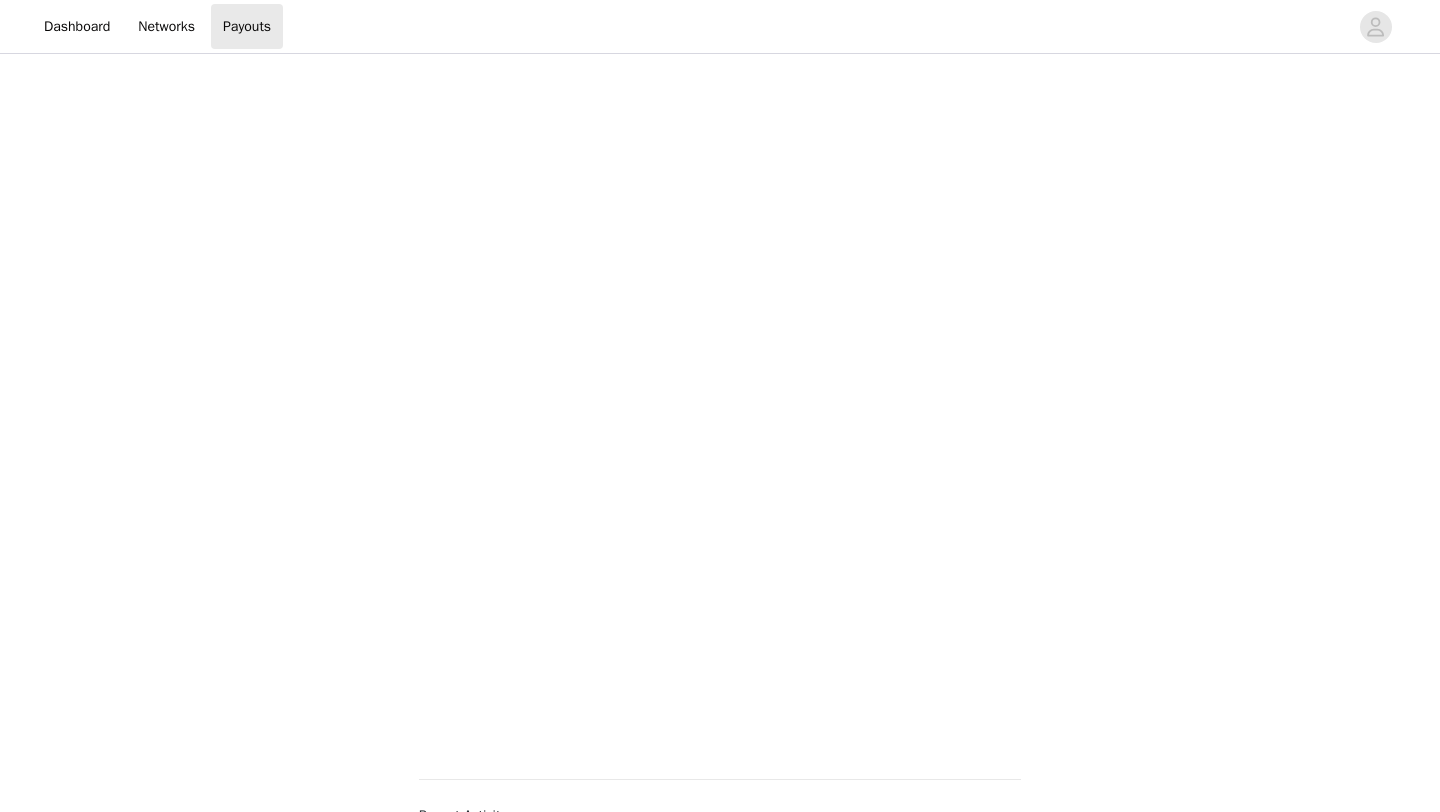 scroll, scrollTop: 336, scrollLeft: 0, axis: vertical 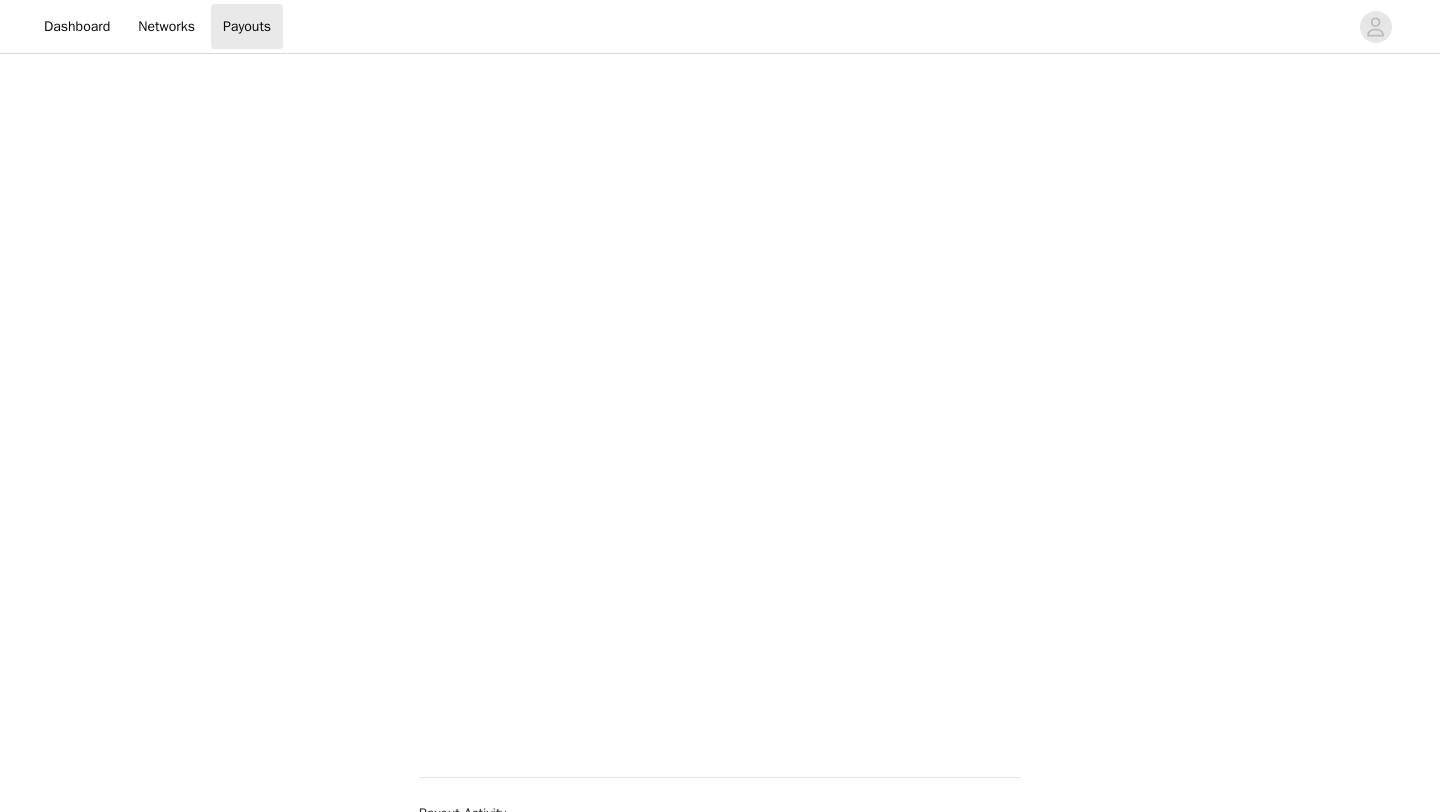 click on "Payouts   View your payment related transactions.             Payout Activity   View and track your payments and conversions   Filter   Export     Payments Conversions   Total     $0.00    You do not have any payouts yet.   0                         Help    |    Privacy    |    Terms" at bounding box center (720, 482) 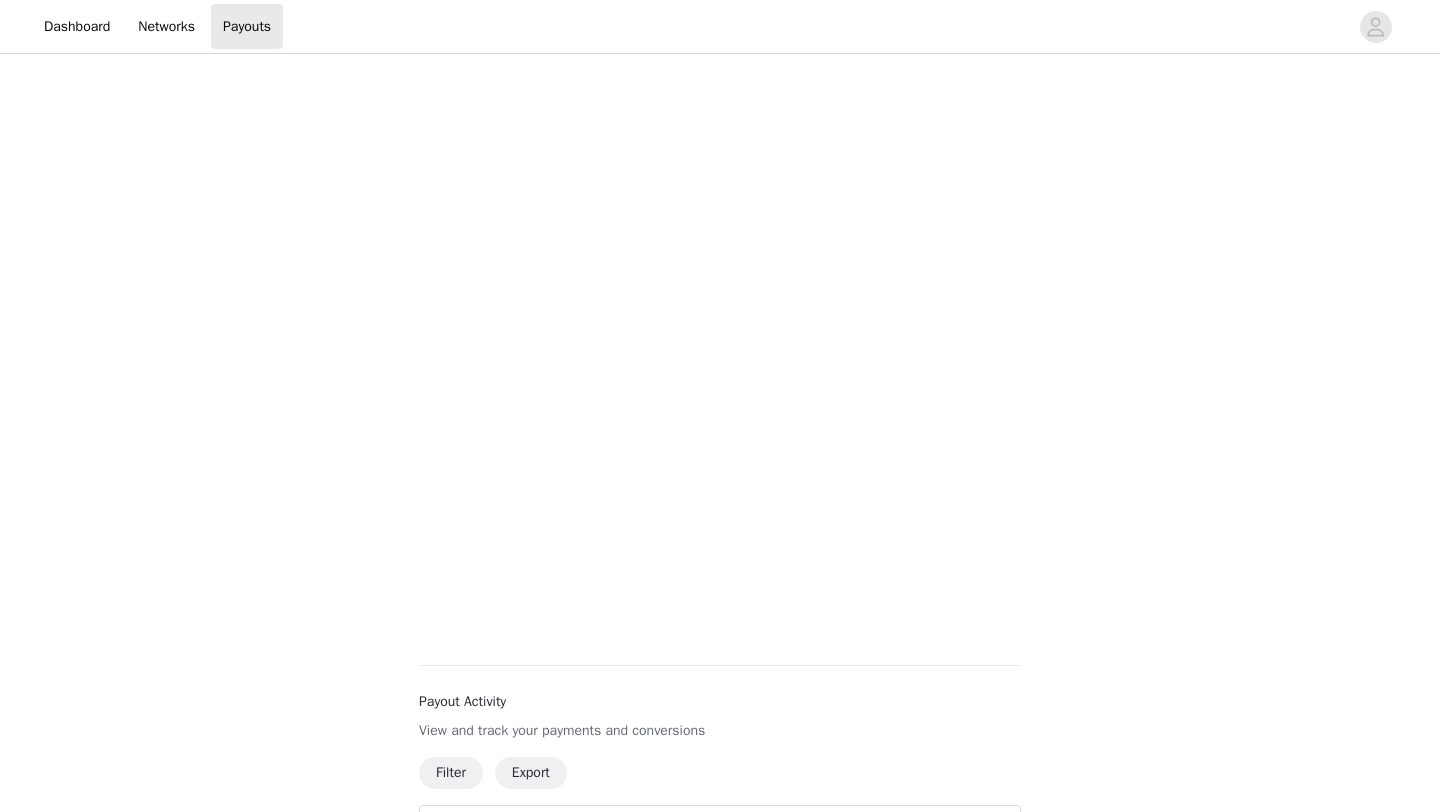scroll, scrollTop: 18, scrollLeft: 0, axis: vertical 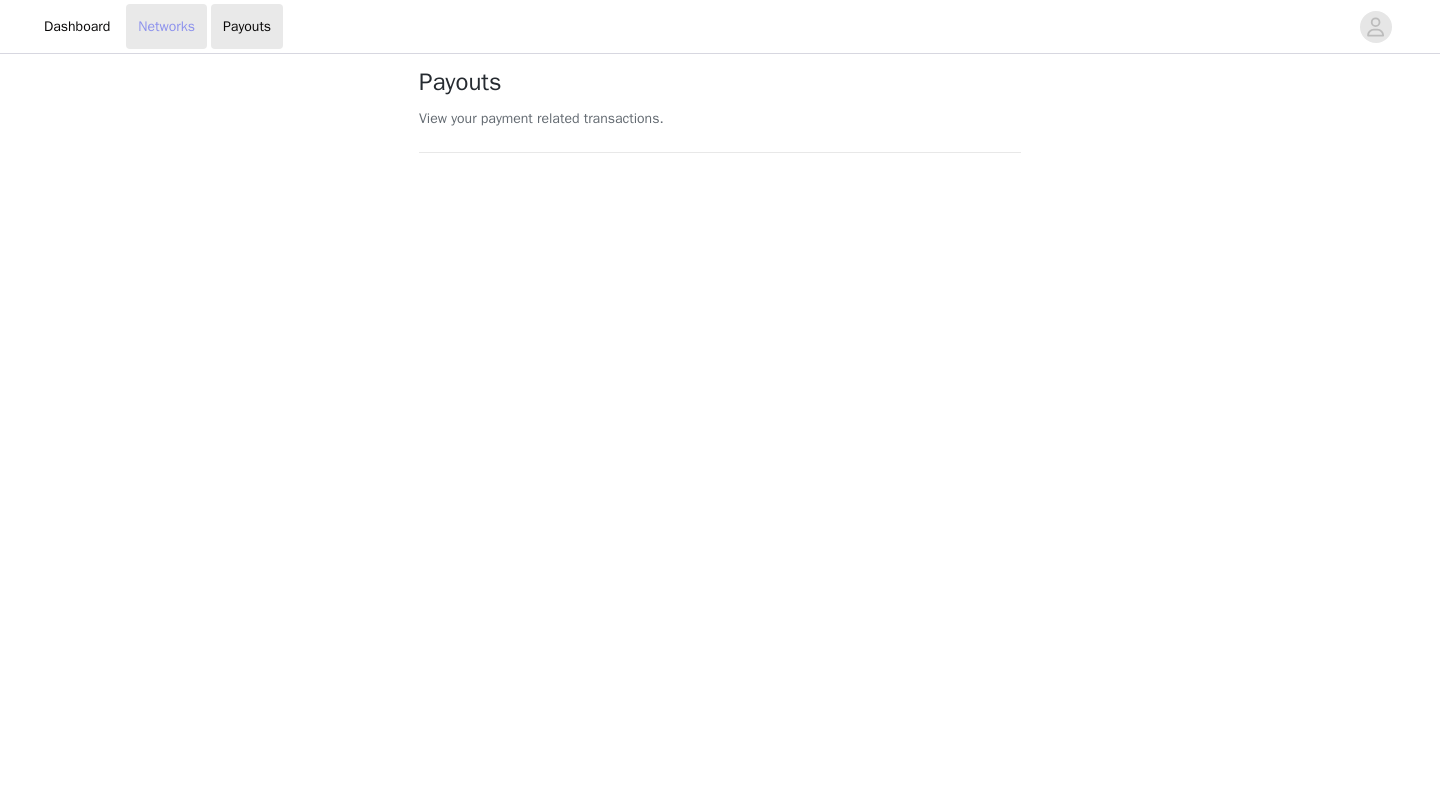 click on "Networks" at bounding box center [166, 26] 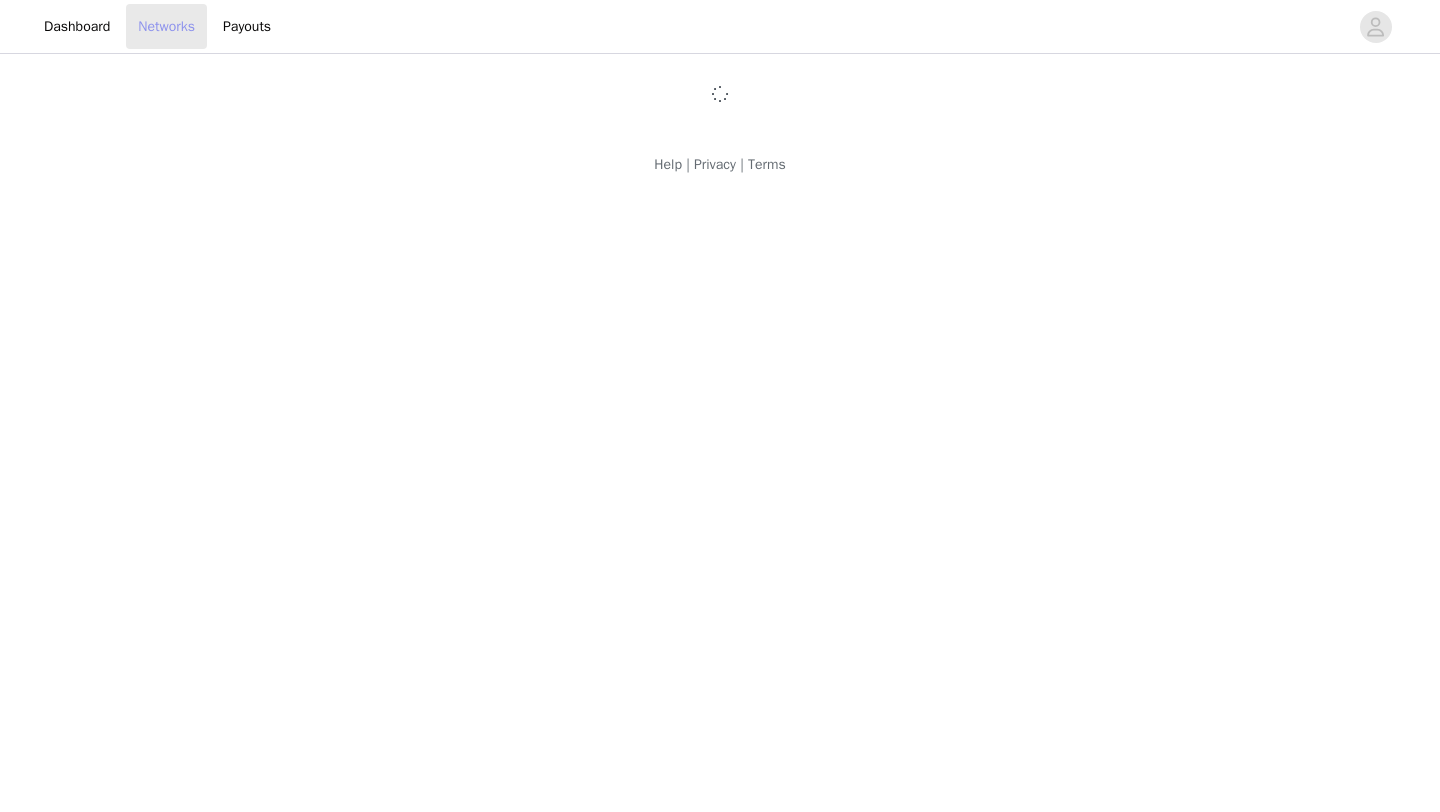 scroll, scrollTop: 0, scrollLeft: 0, axis: both 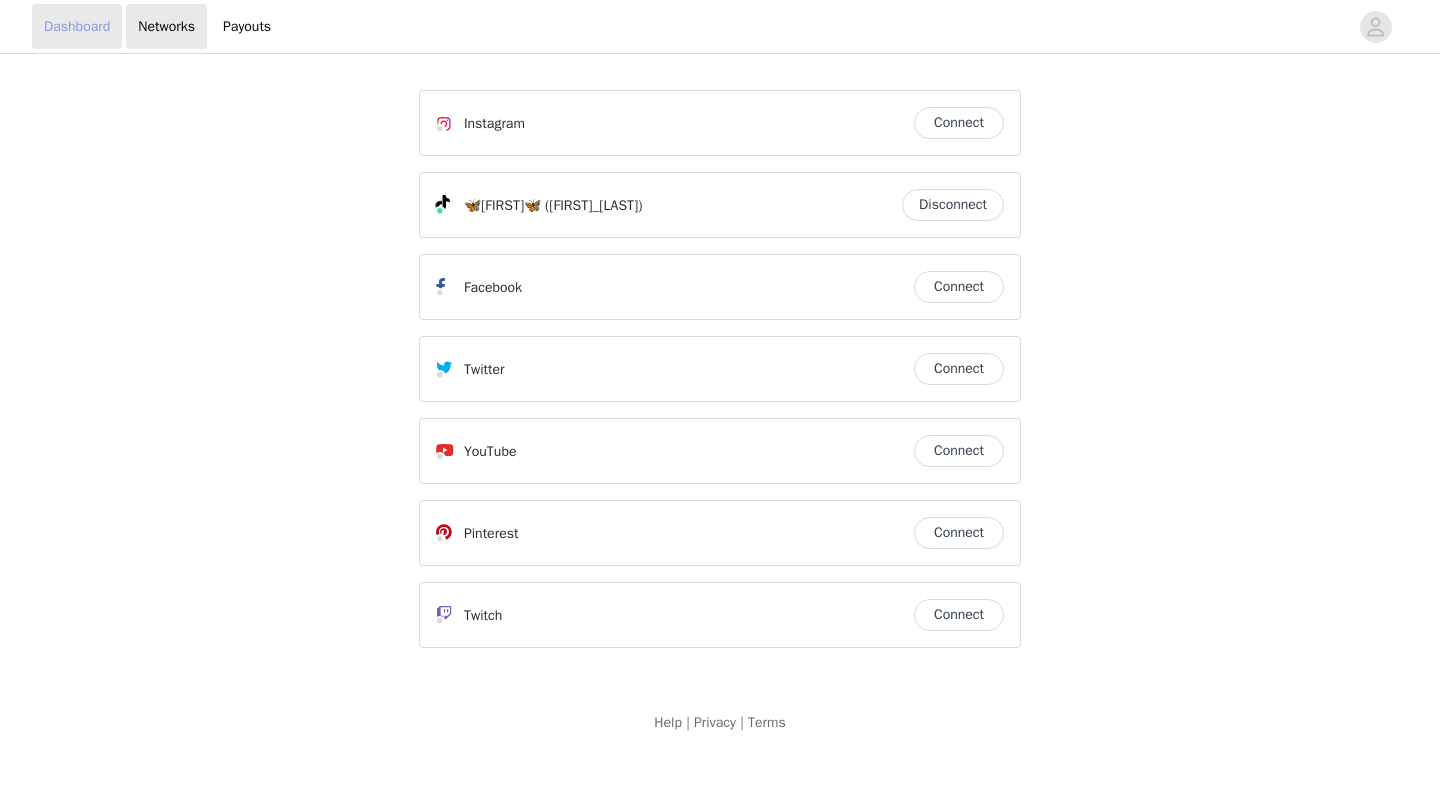click on "Dashboard" at bounding box center (77, 26) 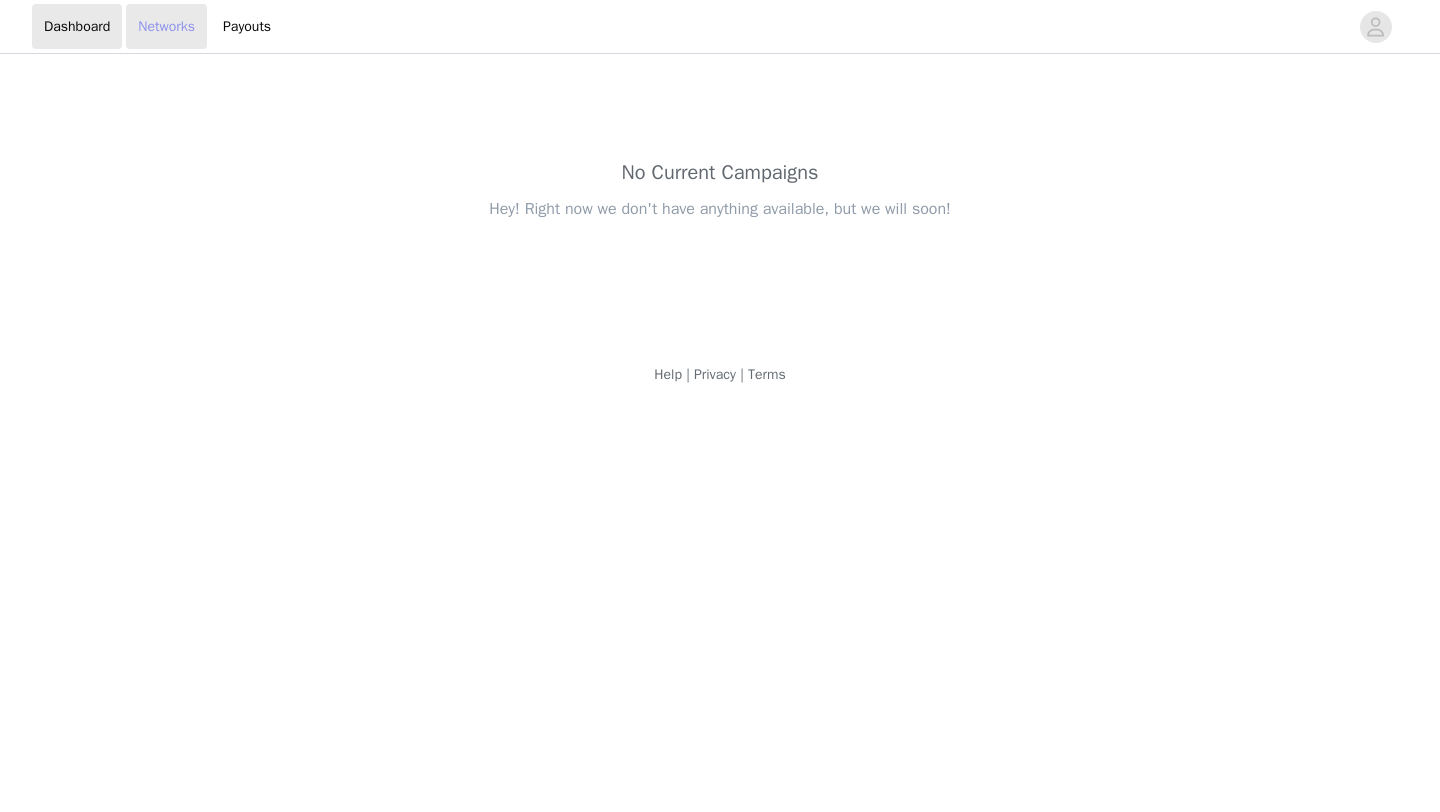 click on "Networks" at bounding box center [166, 26] 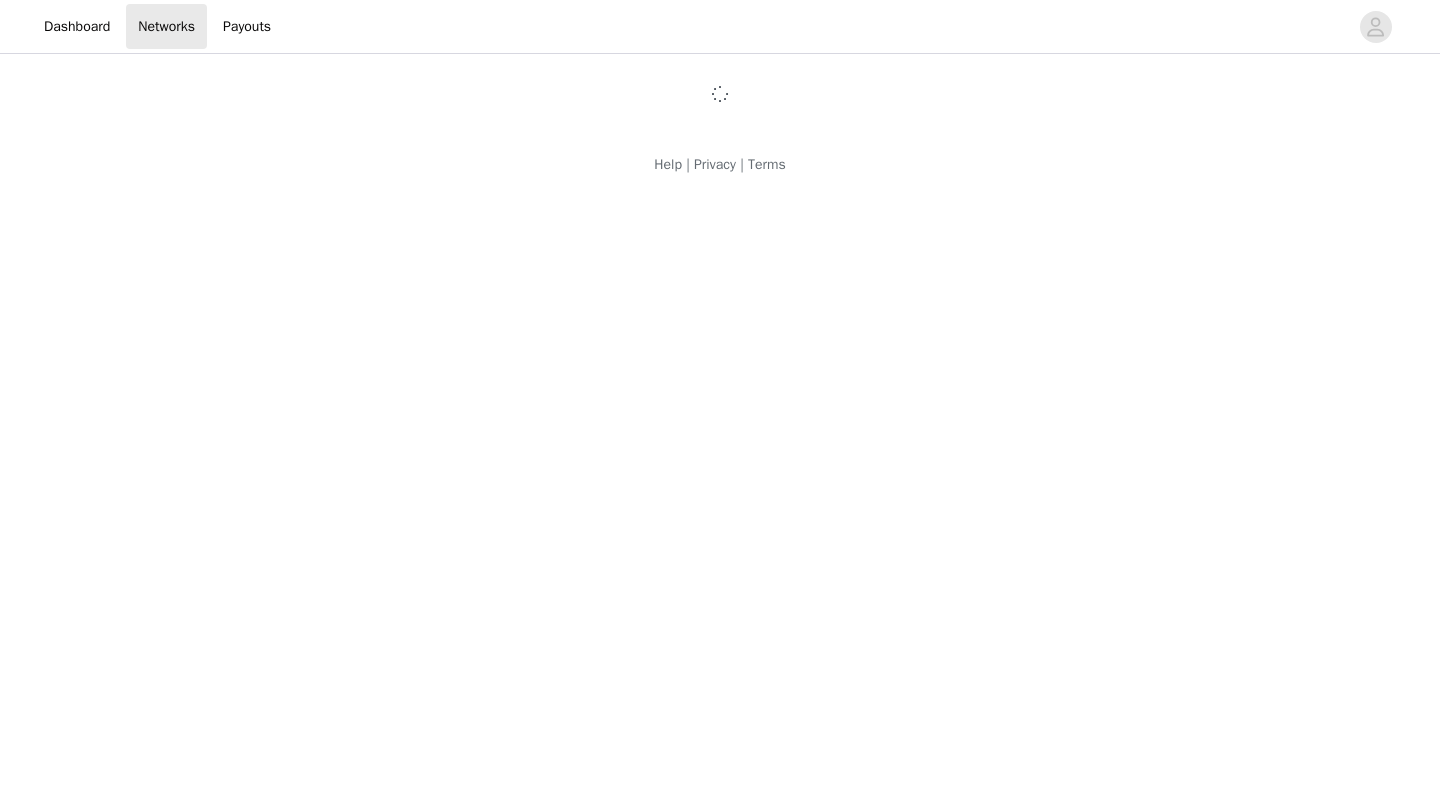 click on "Dashboard Networks Payouts" at bounding box center [720, 26] 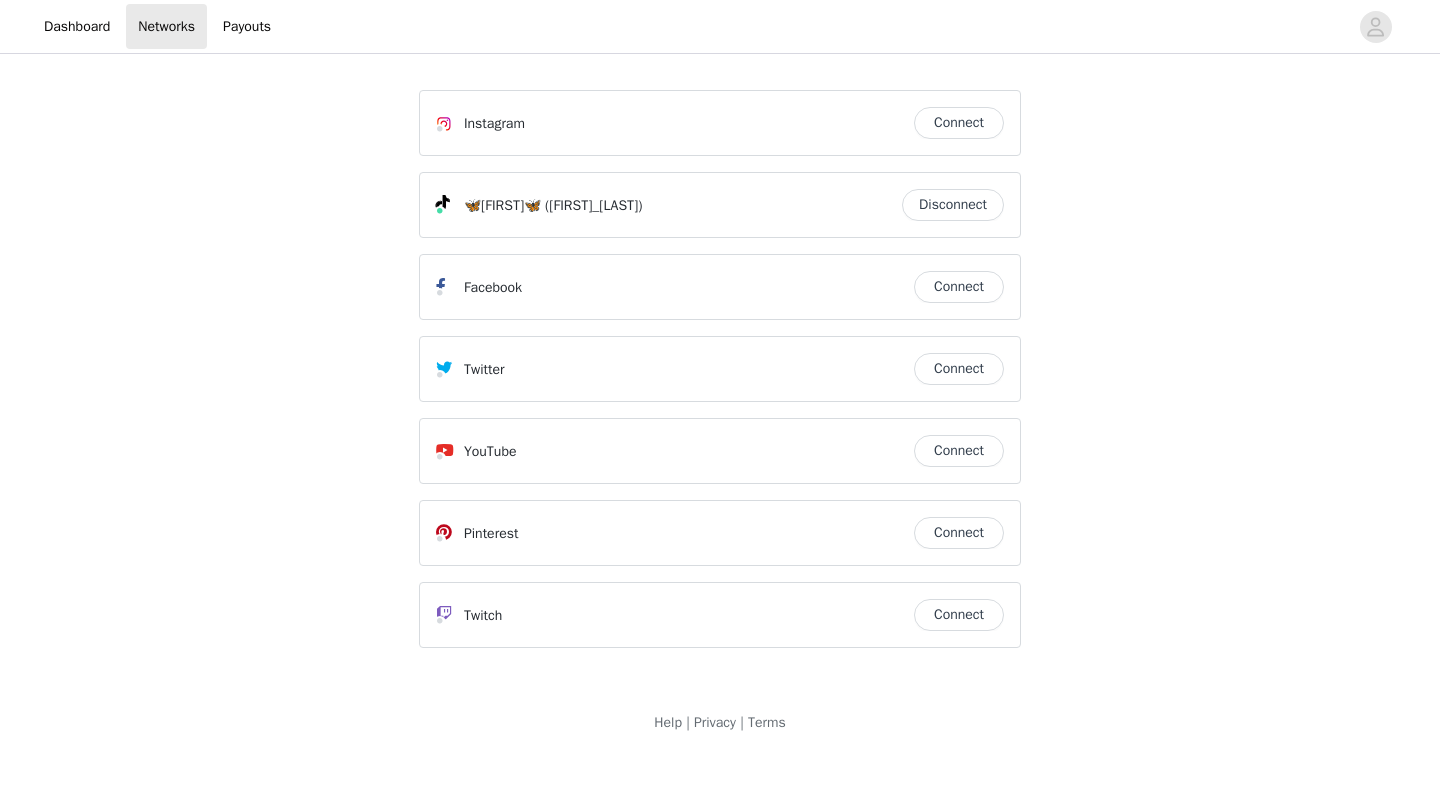 click on "Dashboard Networks Payouts" at bounding box center (720, 26) 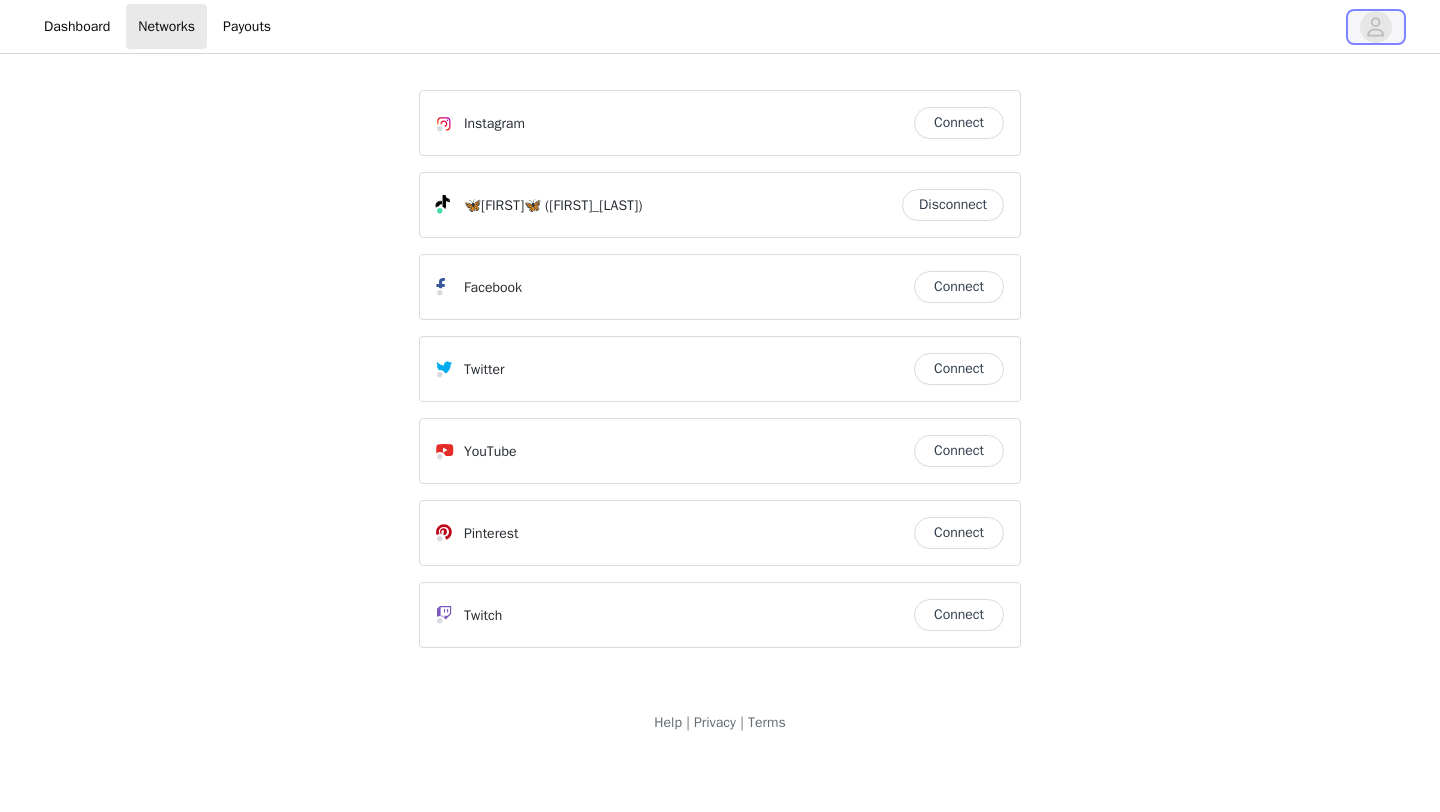 click 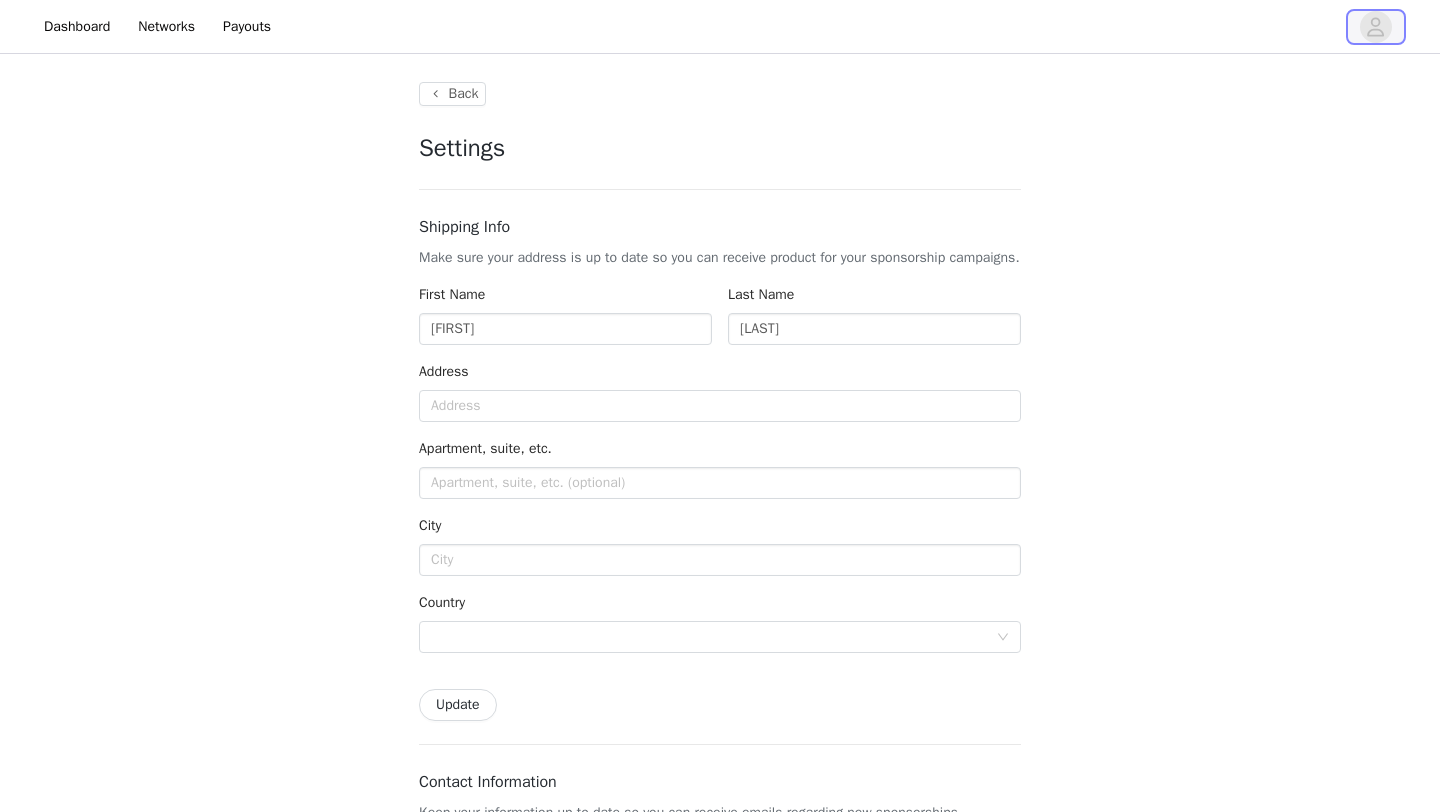 type on "+1 (United States)" 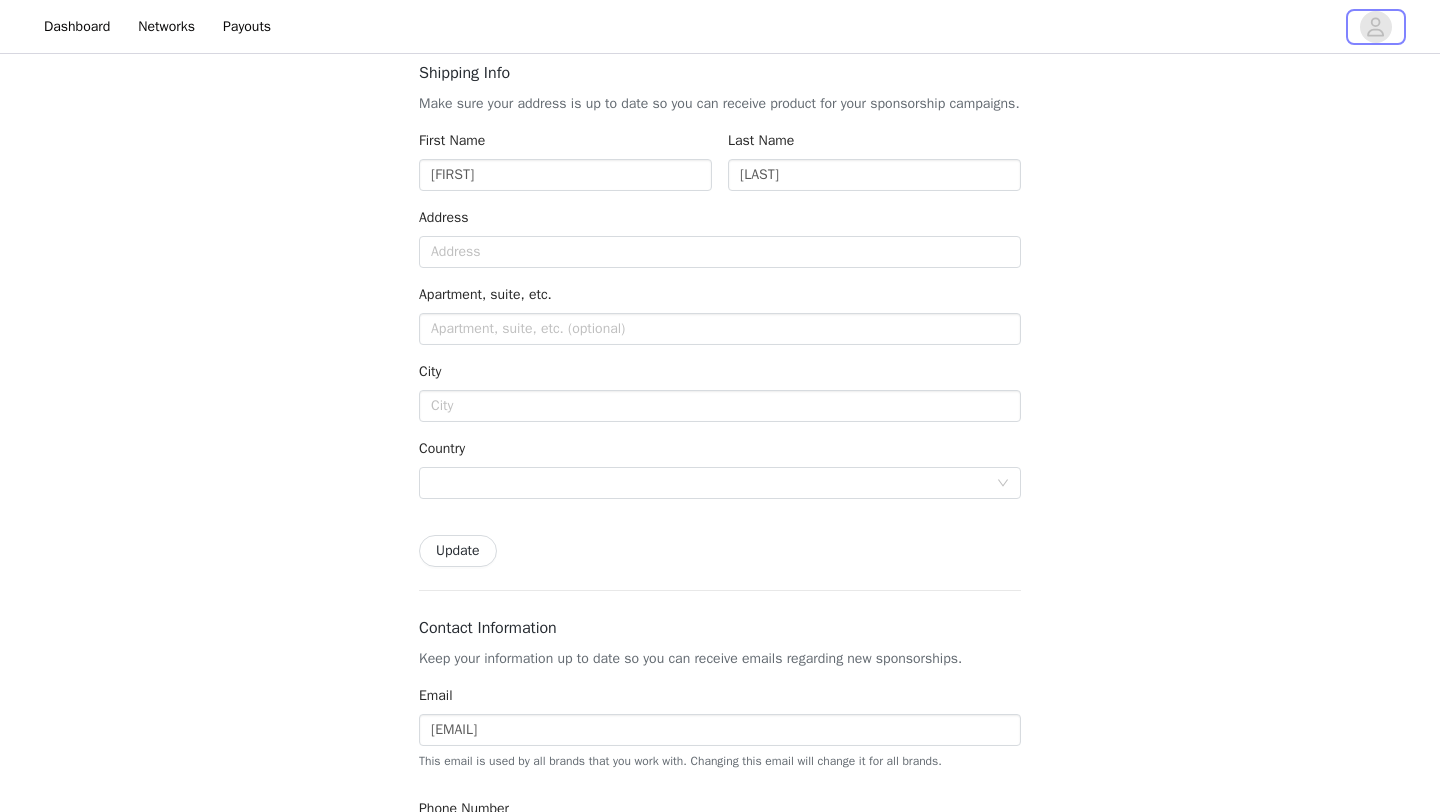 scroll, scrollTop: 0, scrollLeft: 0, axis: both 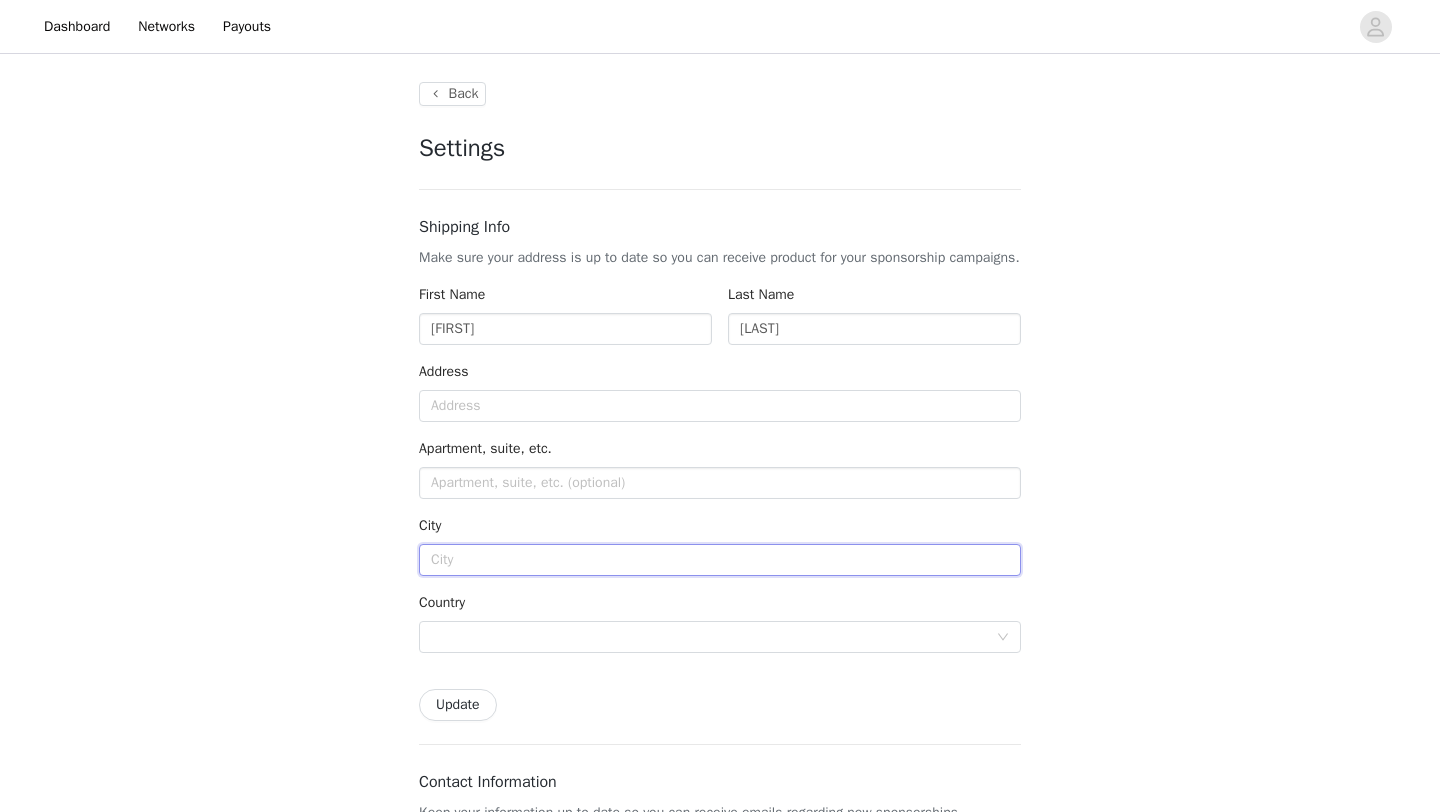 click at bounding box center (720, 560) 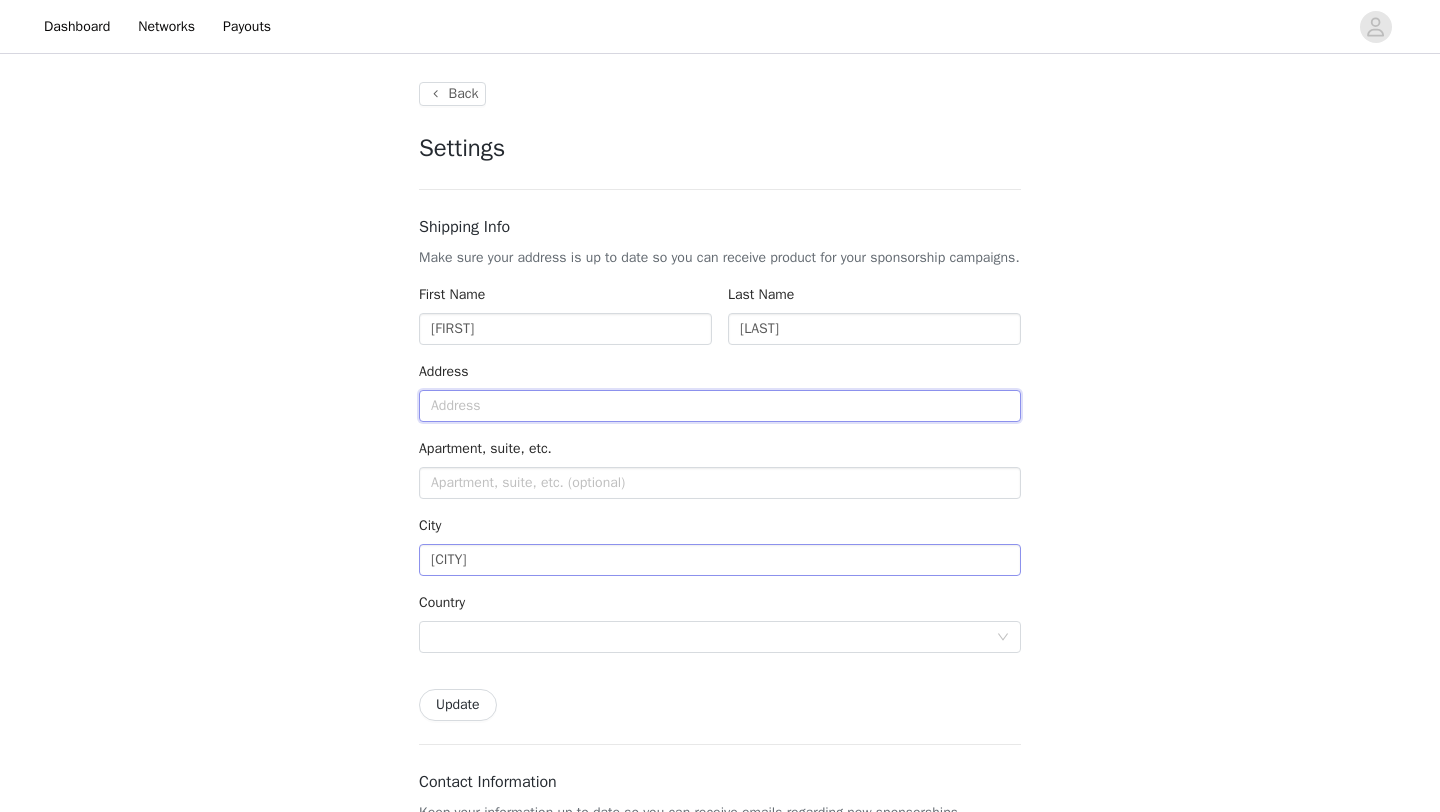 type on "[NUMBER] [STREET]" 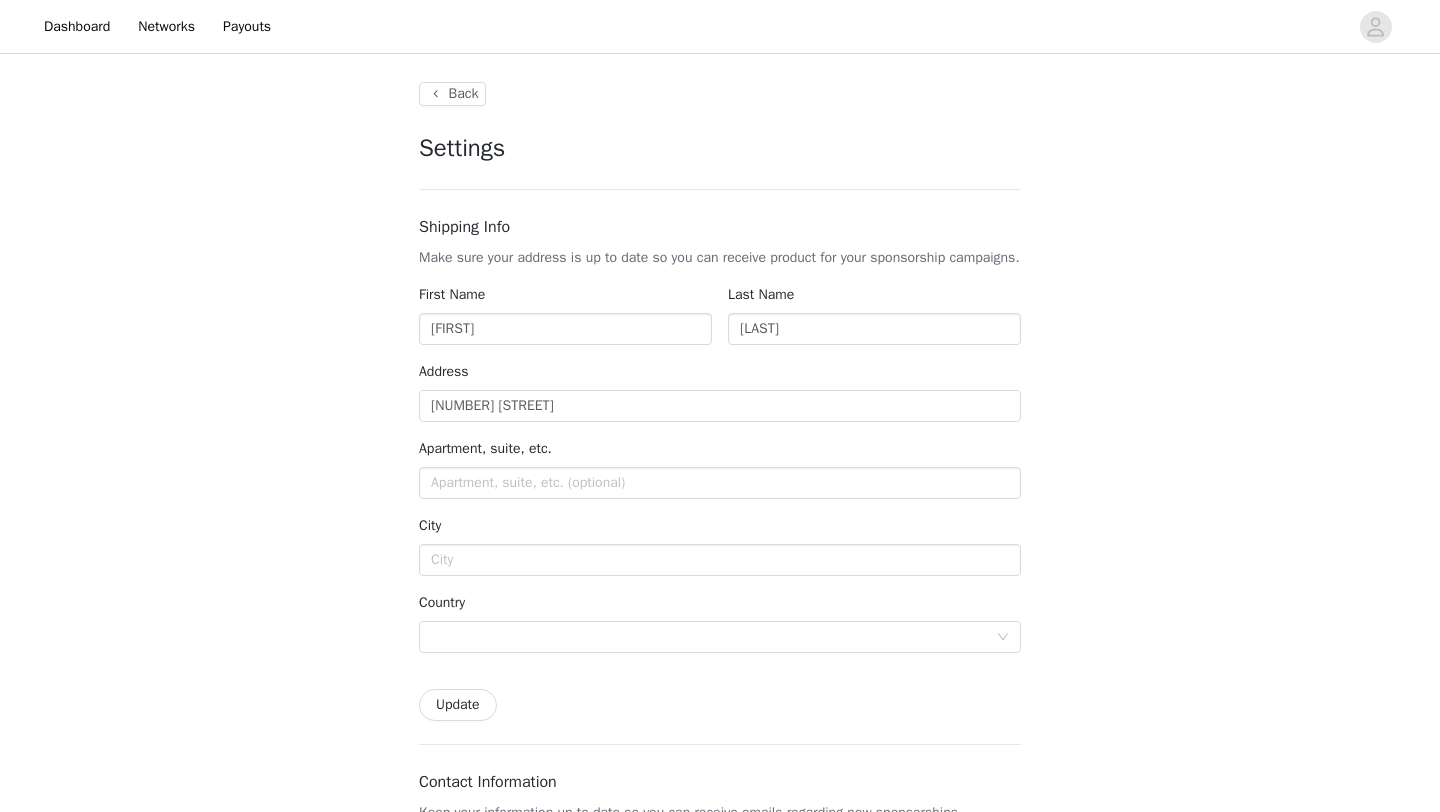 click on "City" at bounding box center (720, 549) 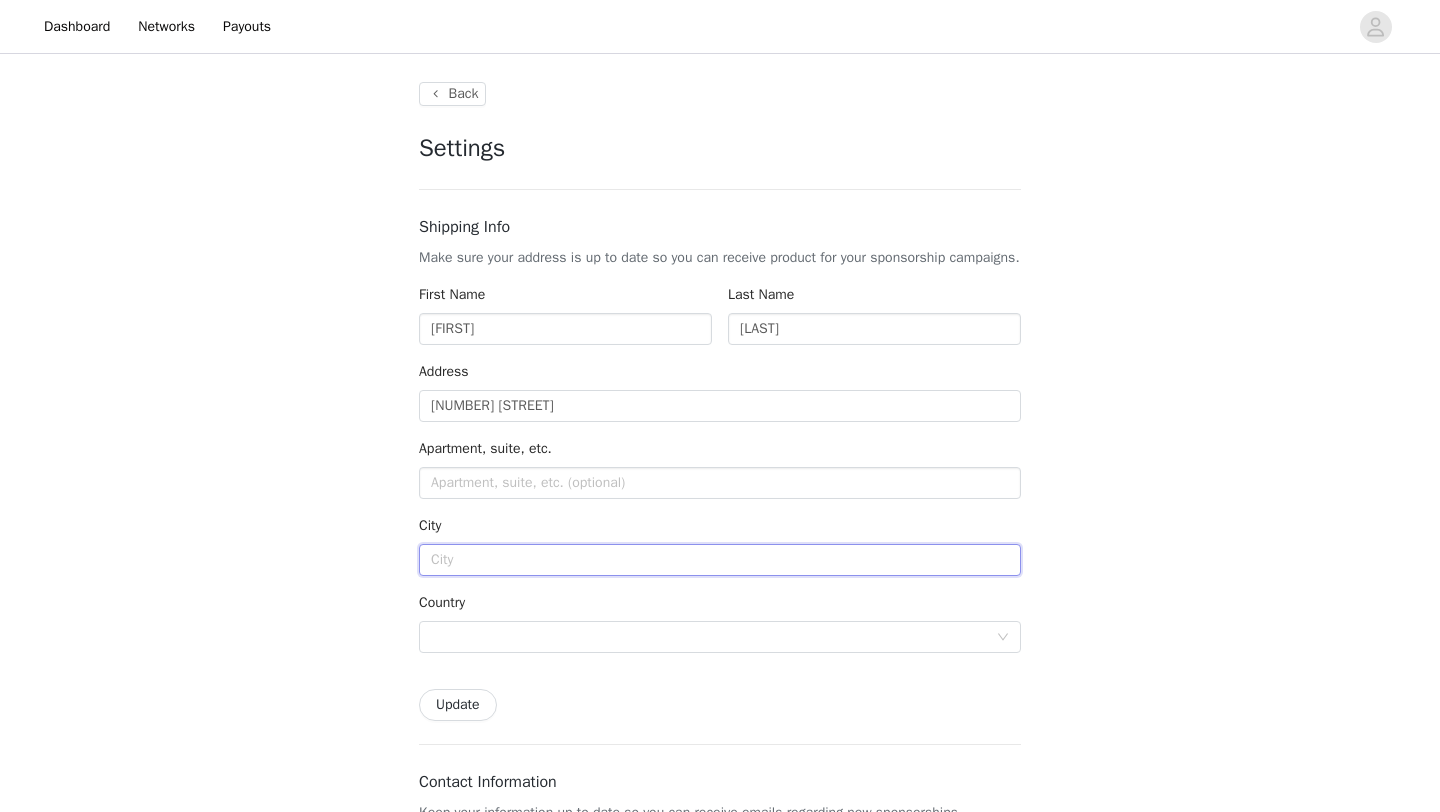 click at bounding box center [720, 560] 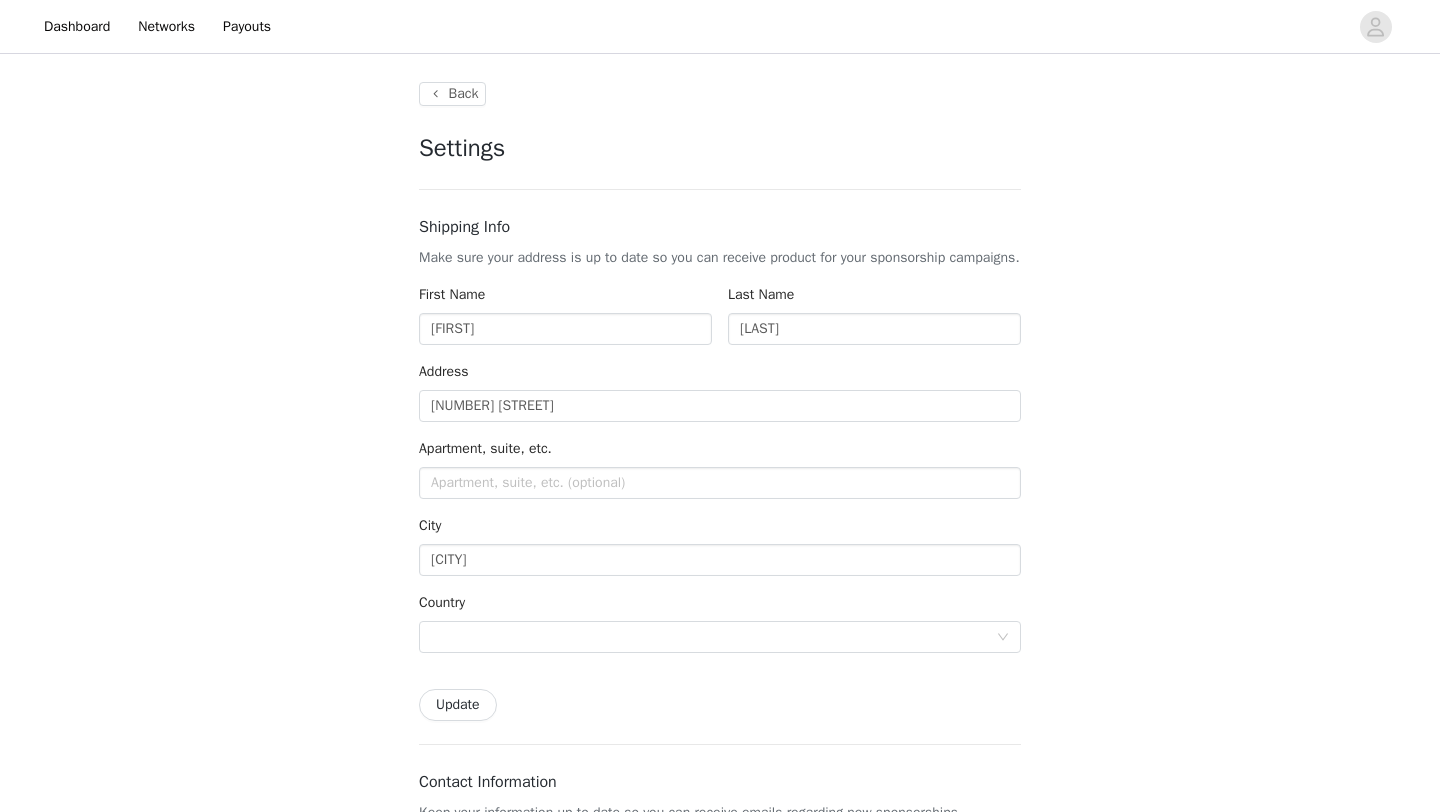 click on "Country" at bounding box center (720, 626) 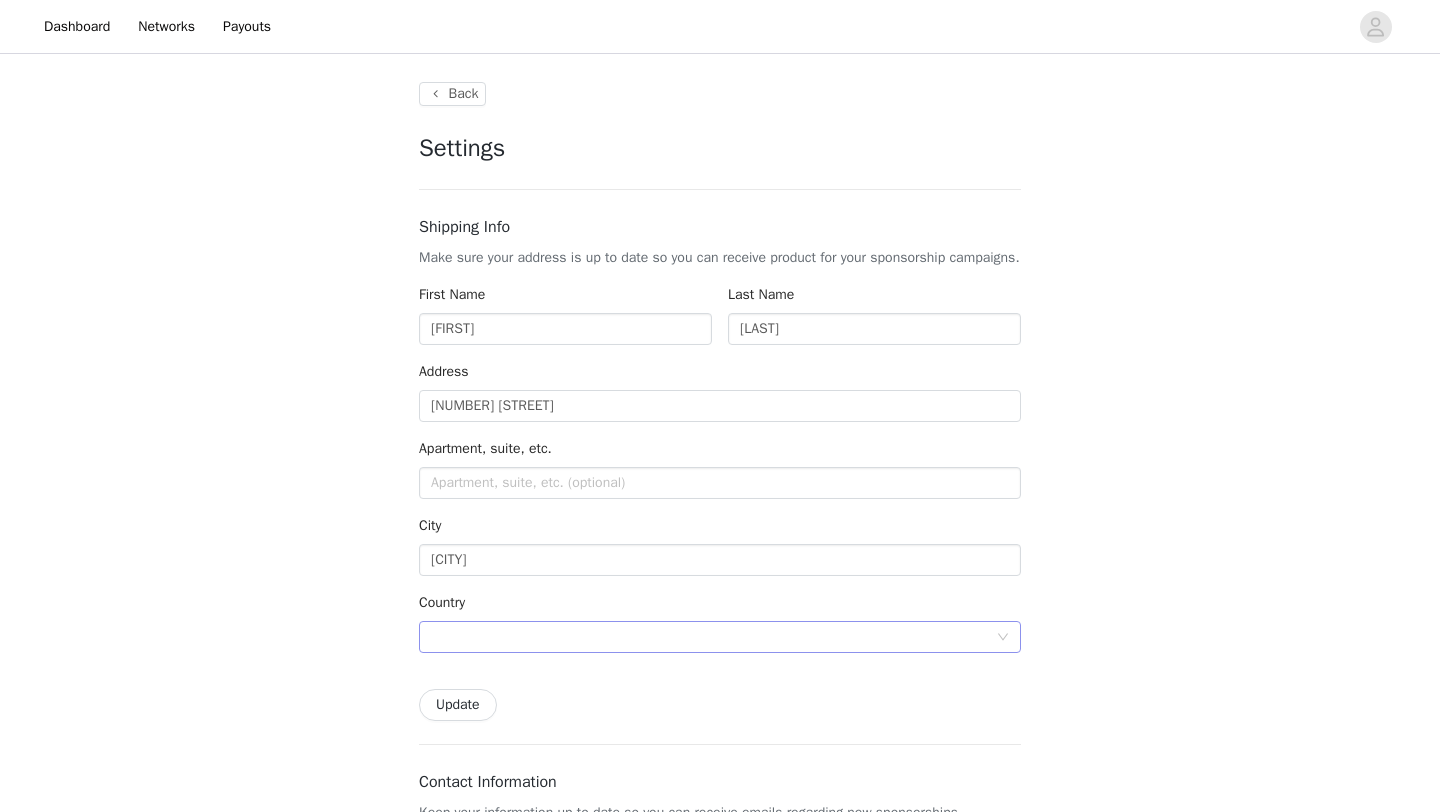 click at bounding box center (713, 637) 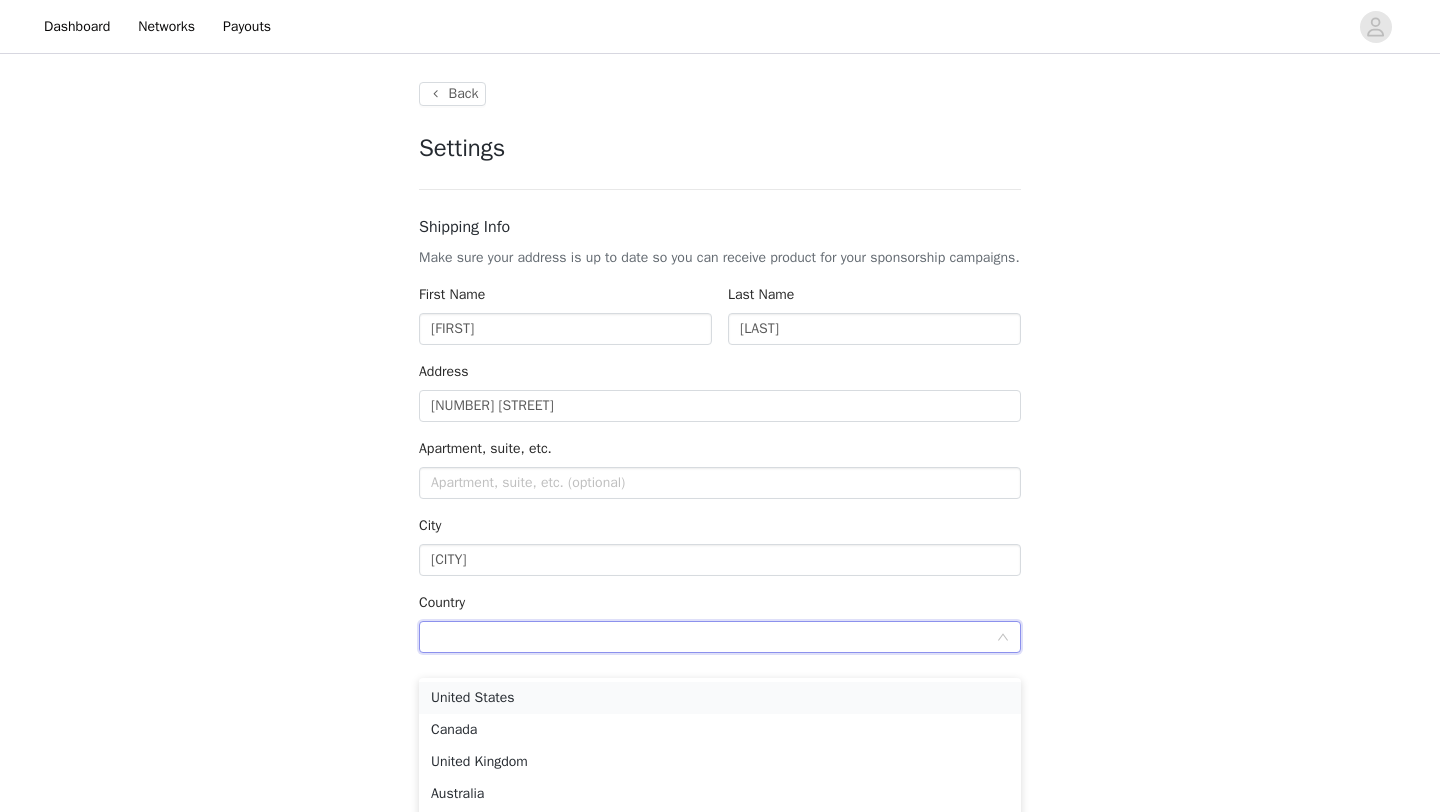 click on "United States" at bounding box center [720, 698] 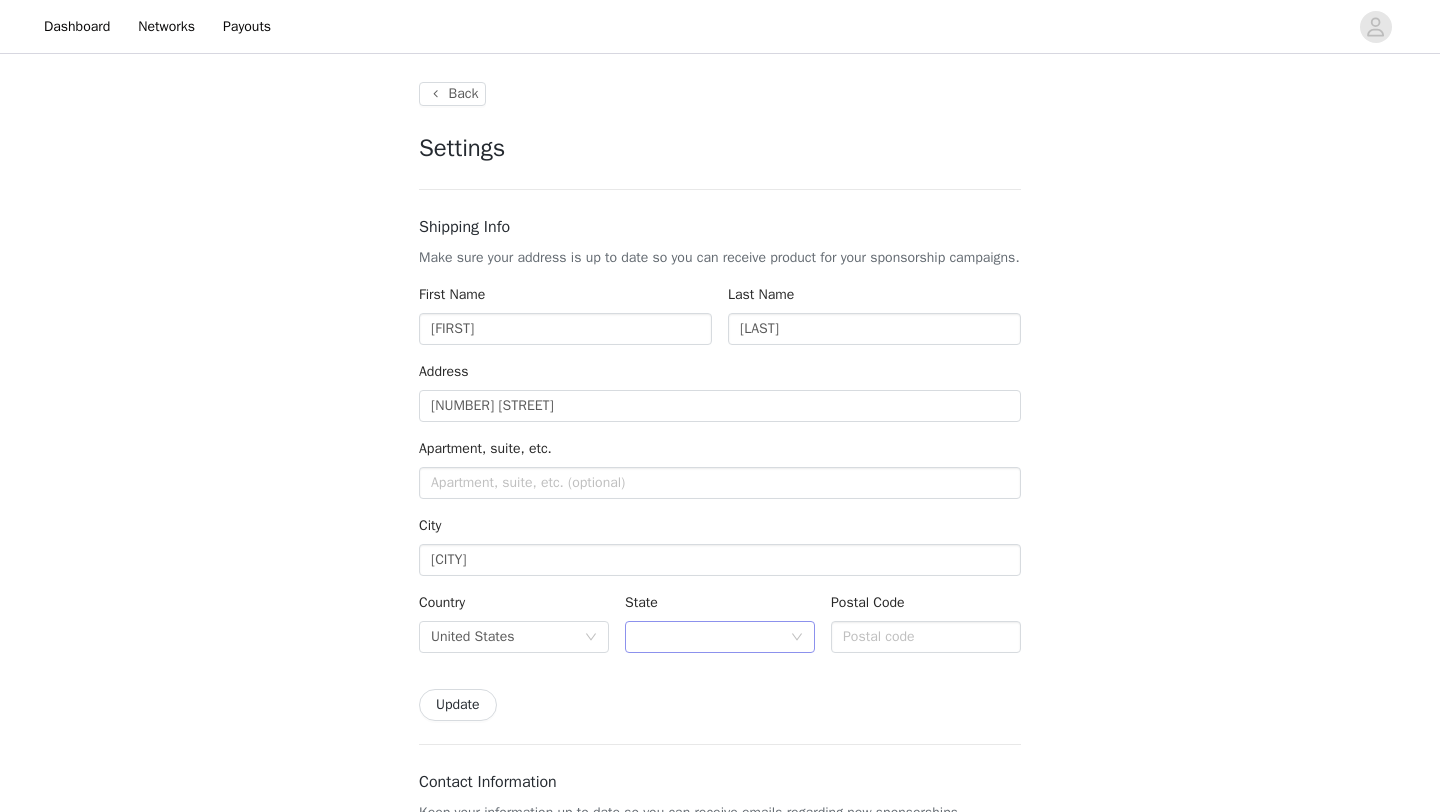 click at bounding box center (713, 637) 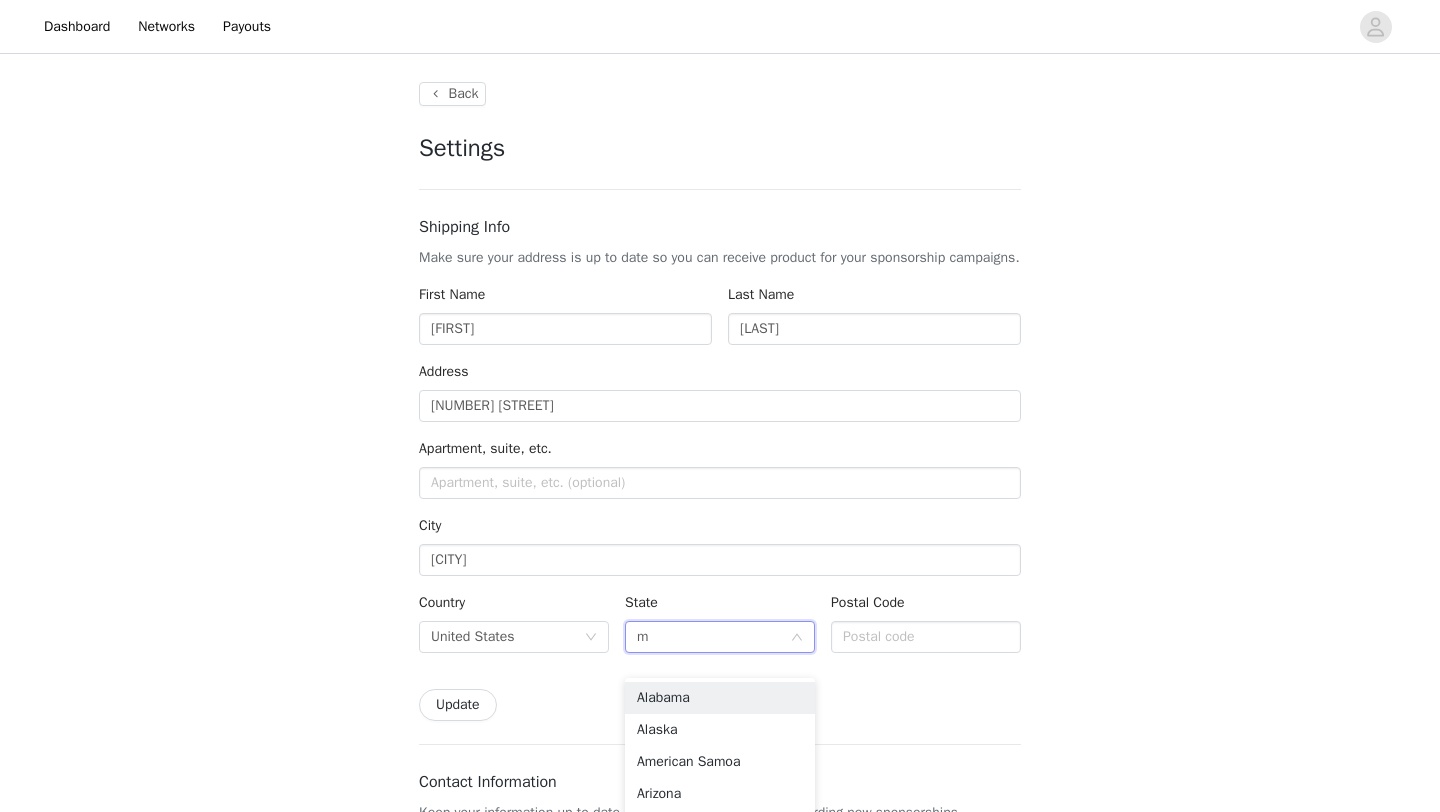 type on "mi" 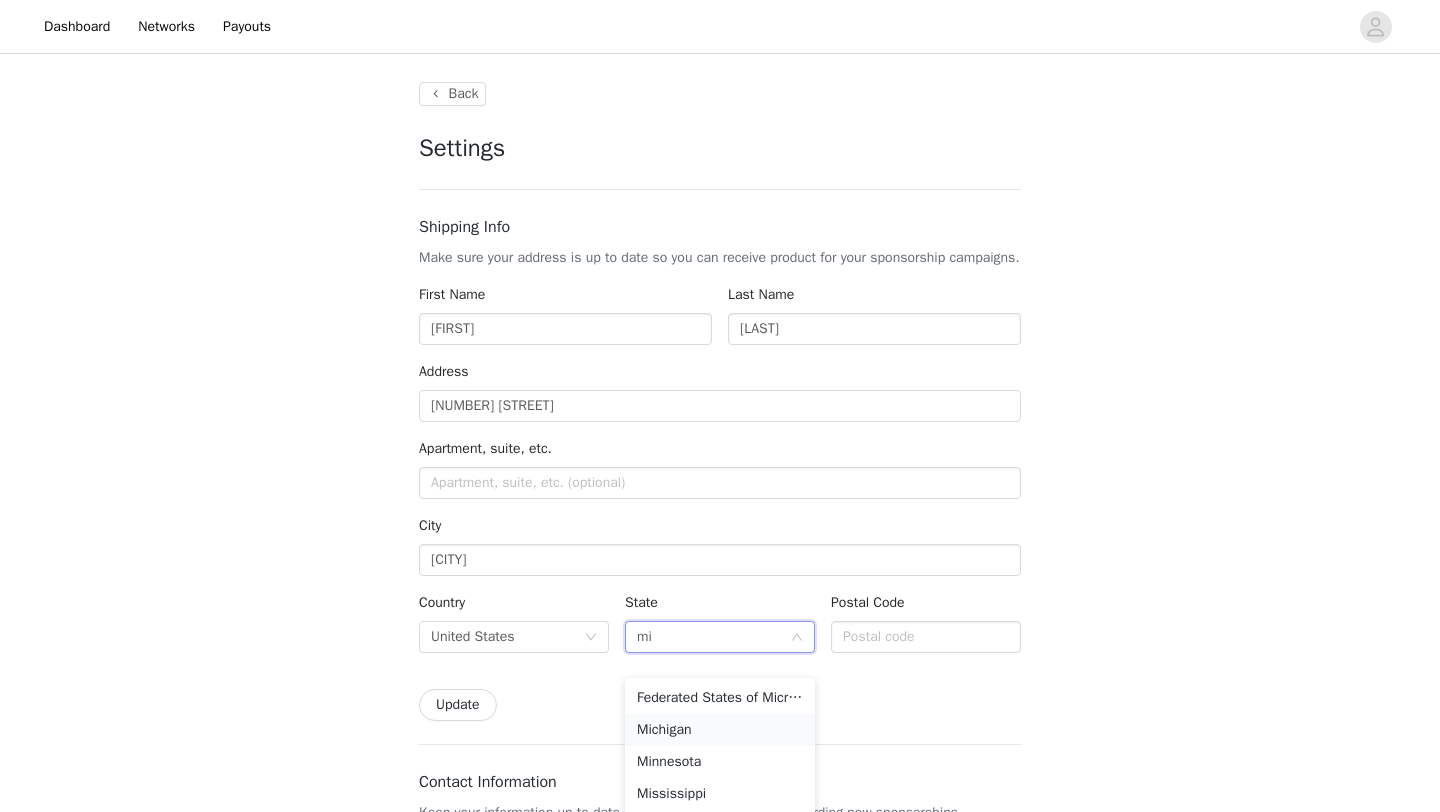 click on "Michigan" at bounding box center [720, 730] 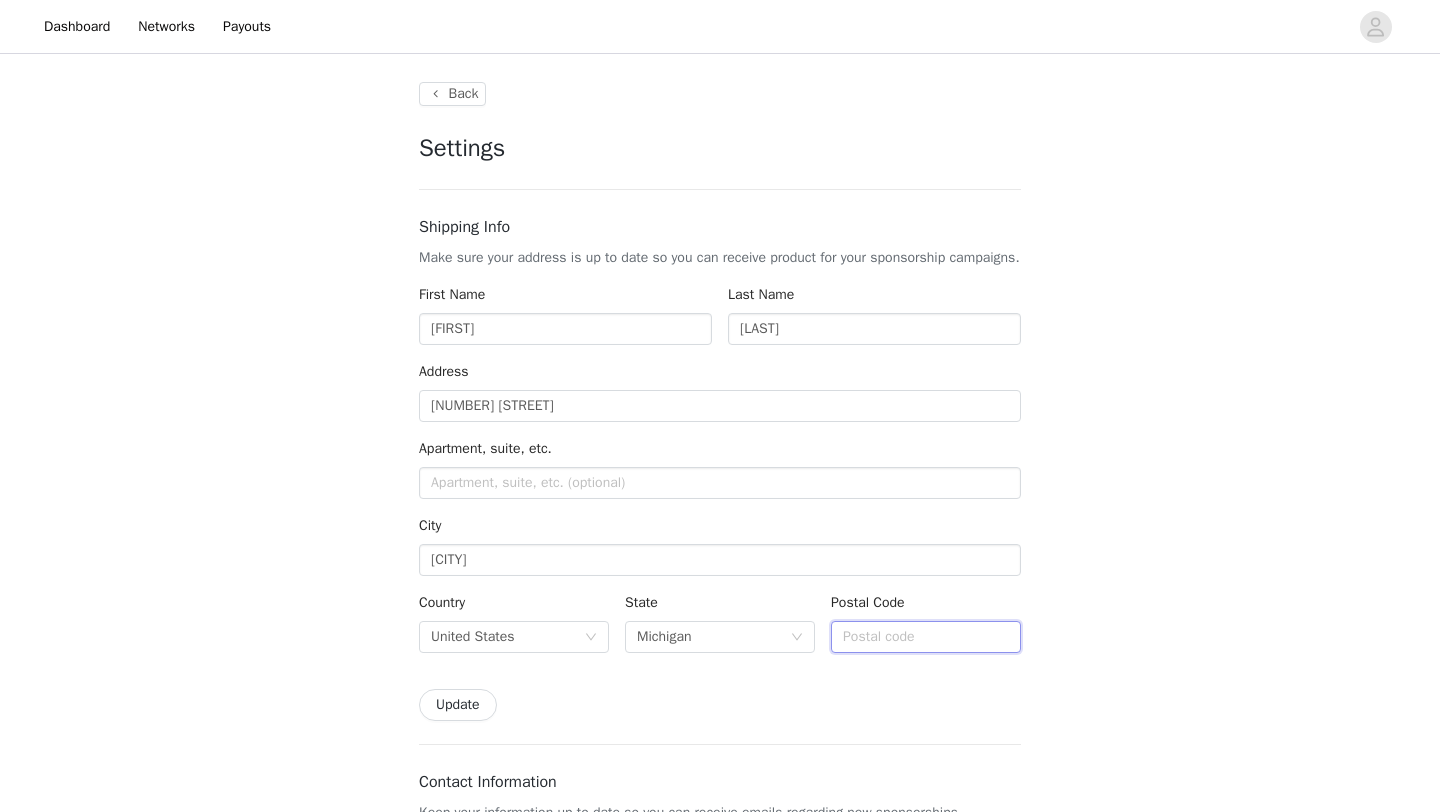 click at bounding box center [926, 637] 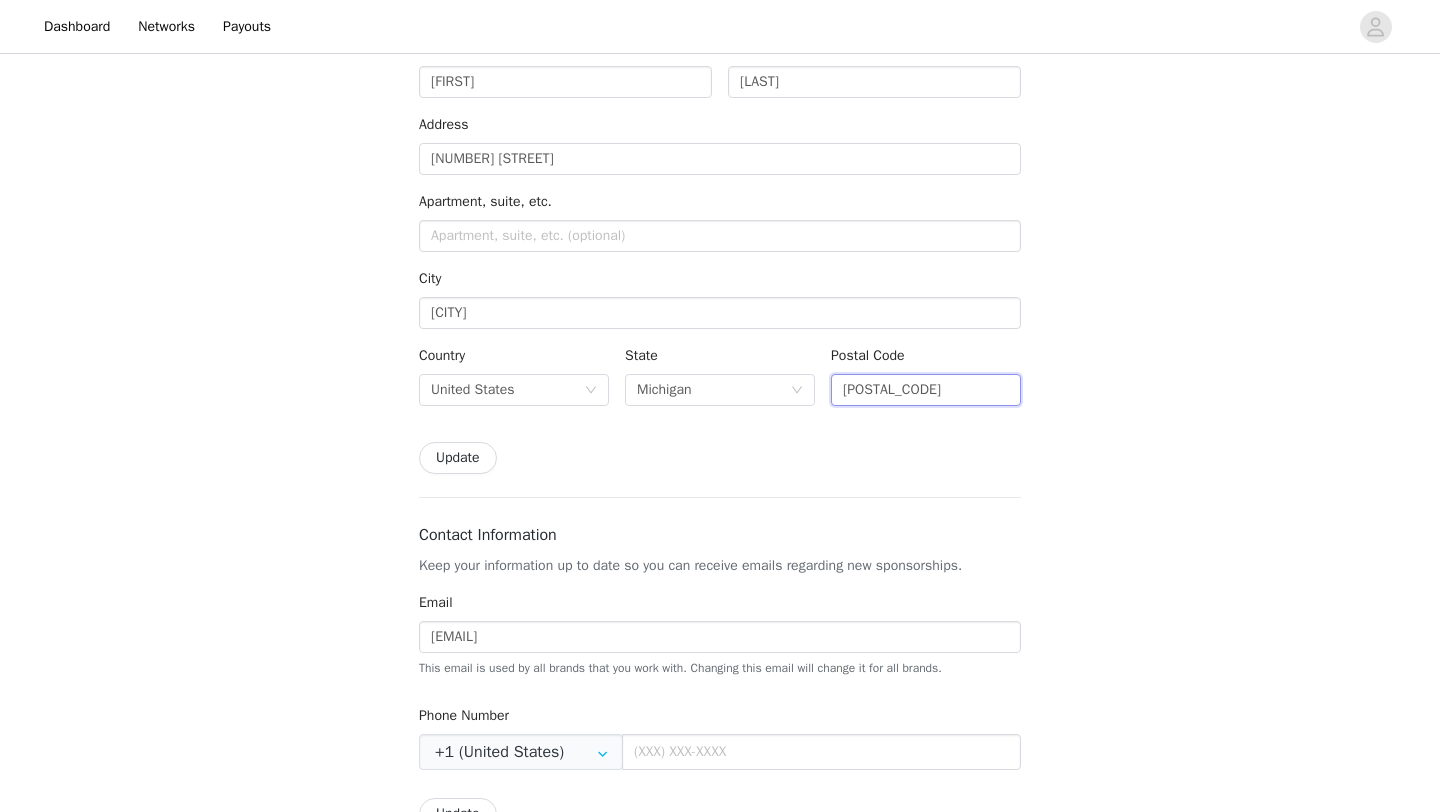 scroll, scrollTop: 279, scrollLeft: 0, axis: vertical 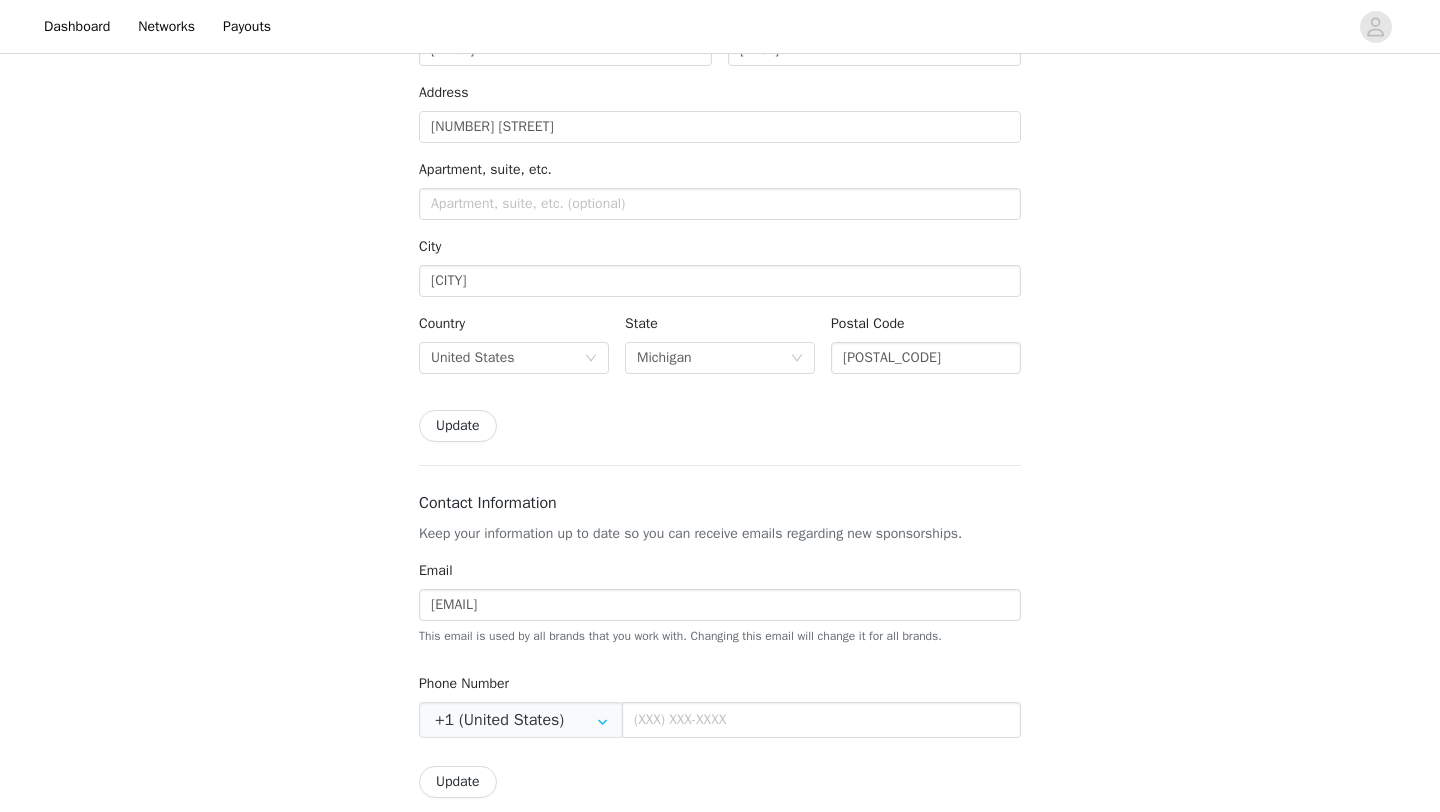 click on "Update" at bounding box center (458, 426) 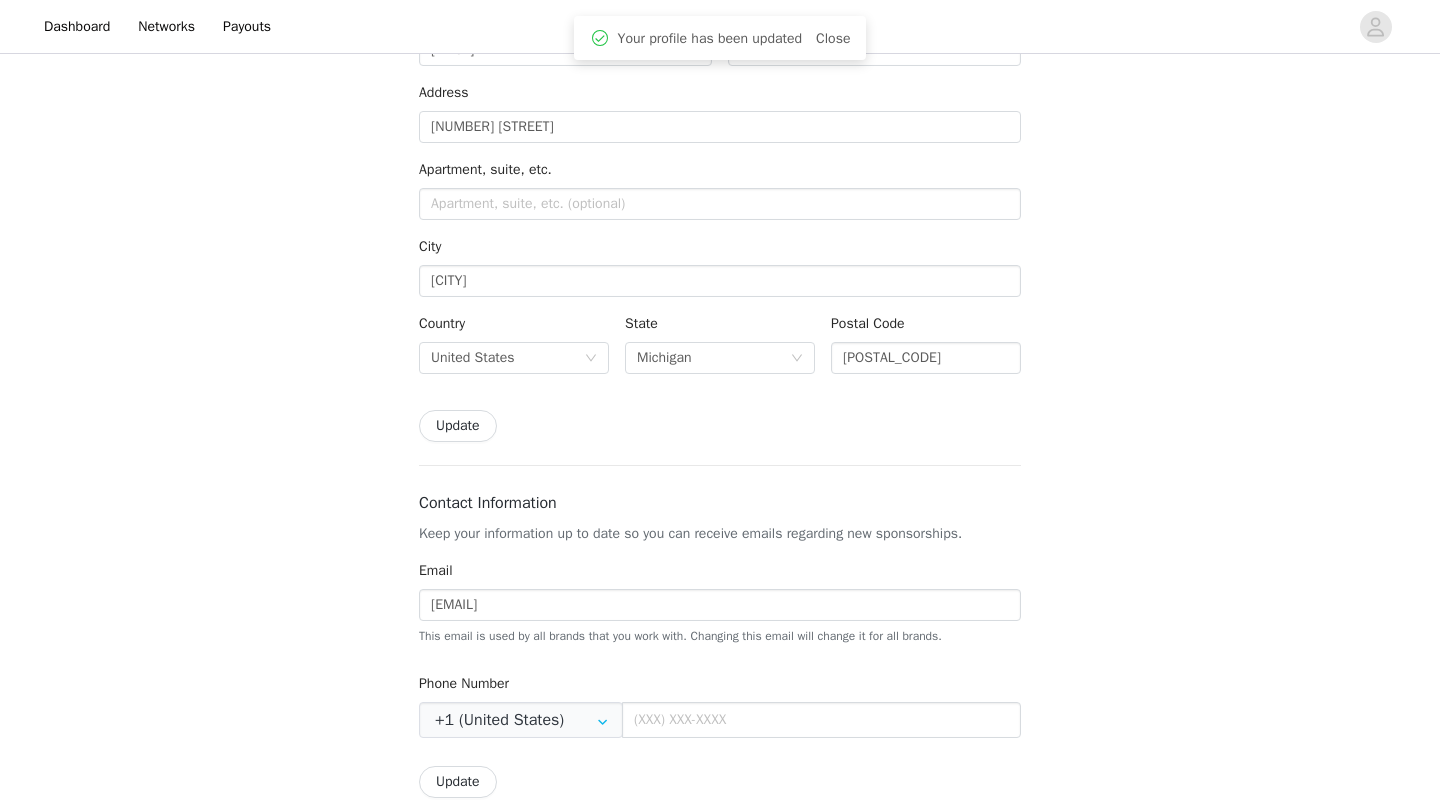click on "Update" at bounding box center [458, 426] 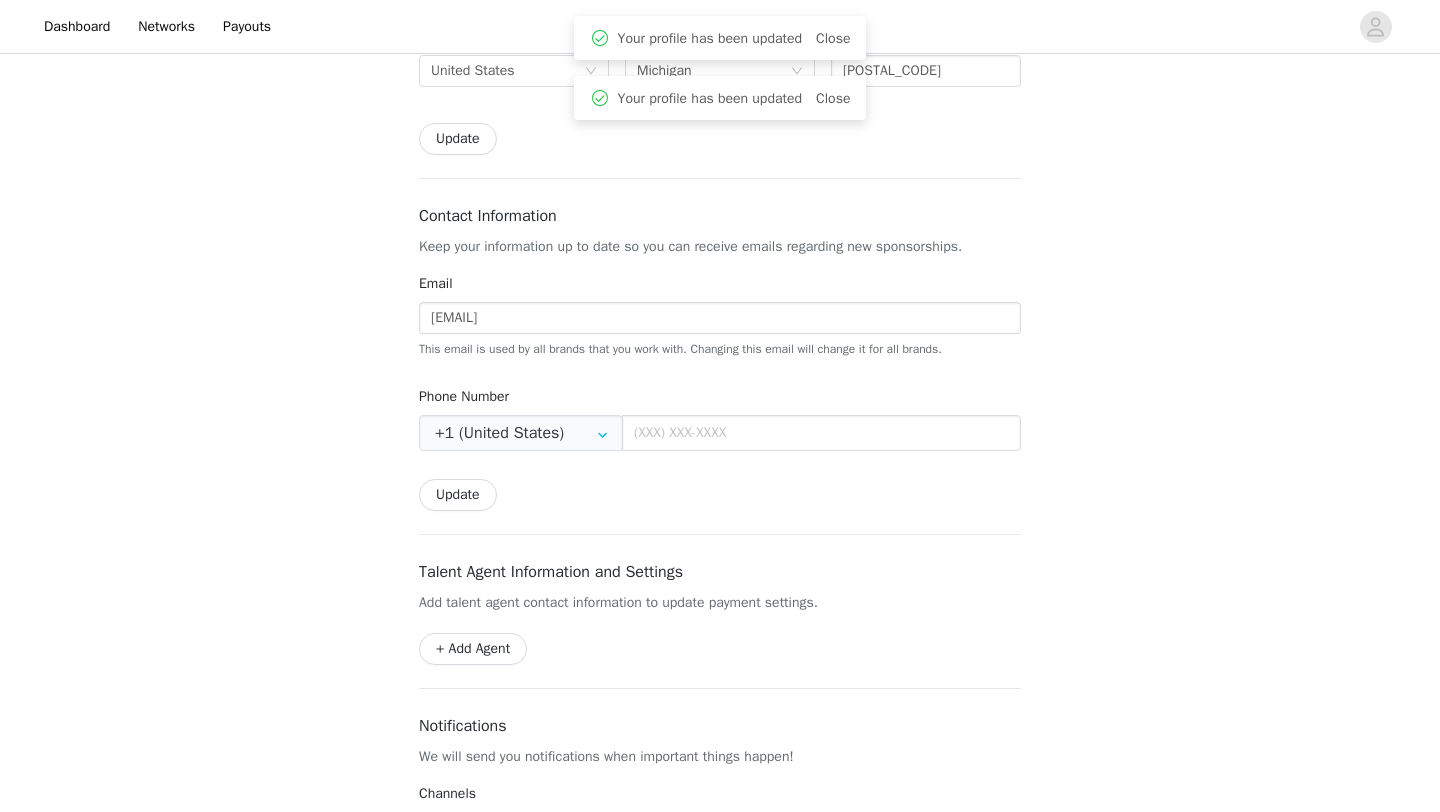 scroll, scrollTop: 569, scrollLeft: 0, axis: vertical 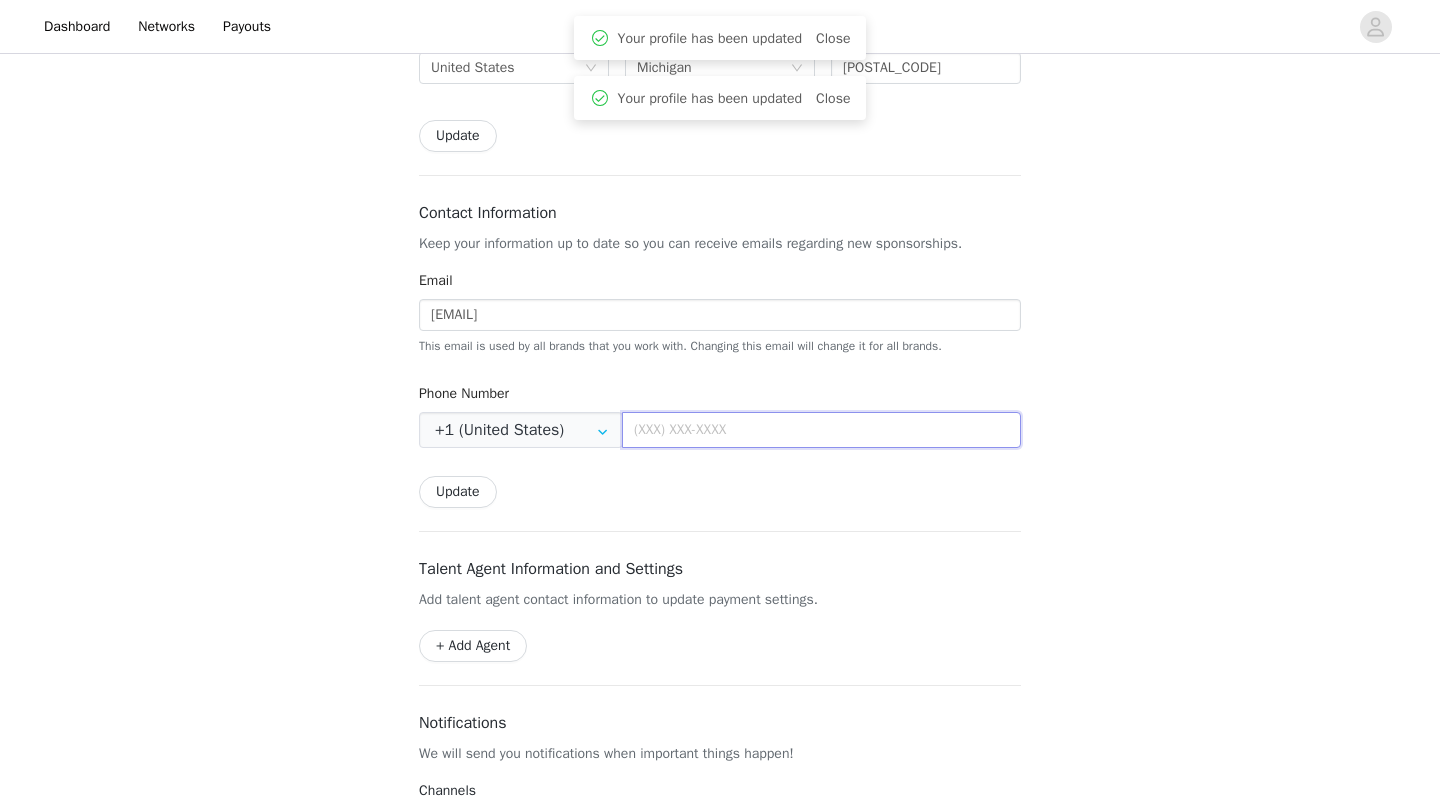 click at bounding box center (821, 430) 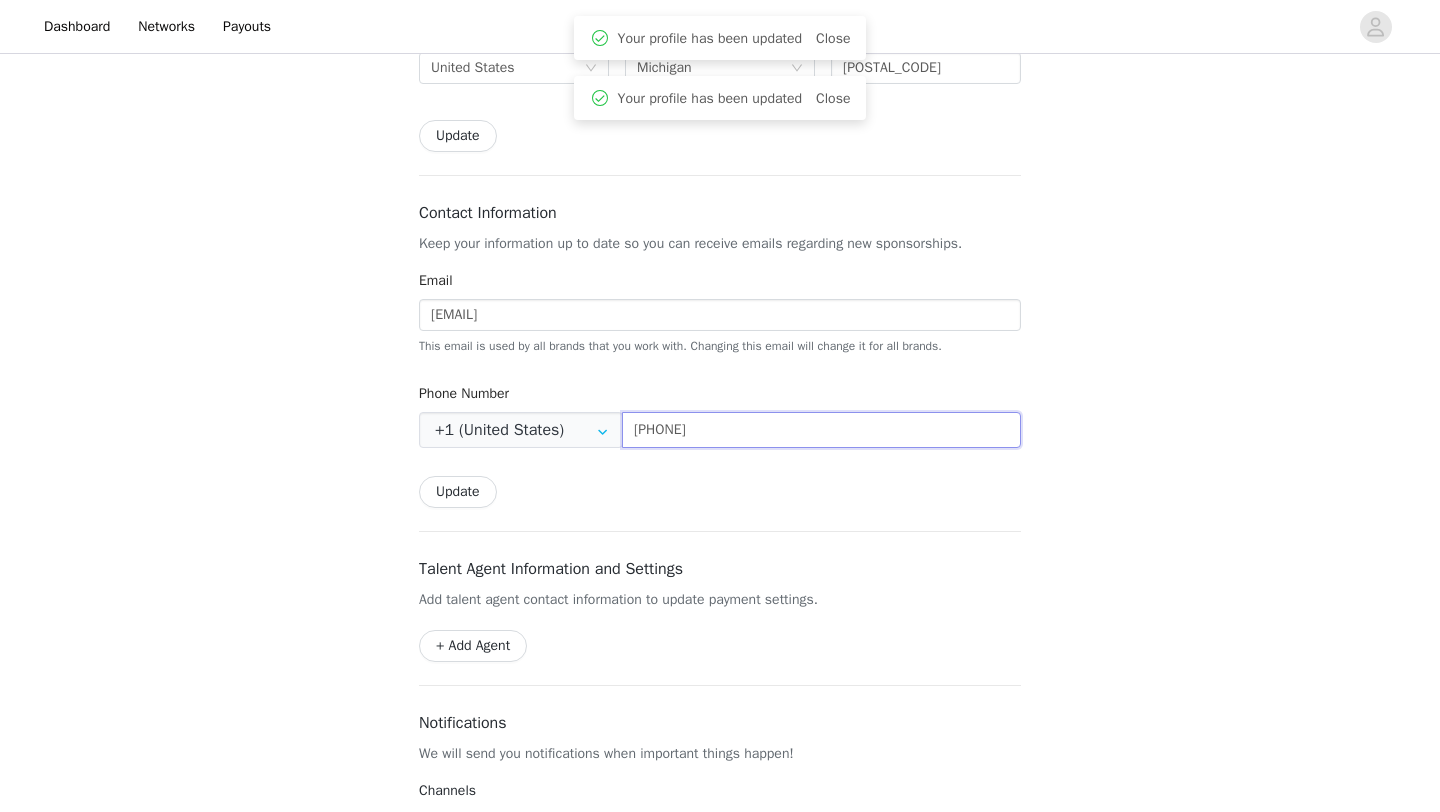 type on "[PHONE]" 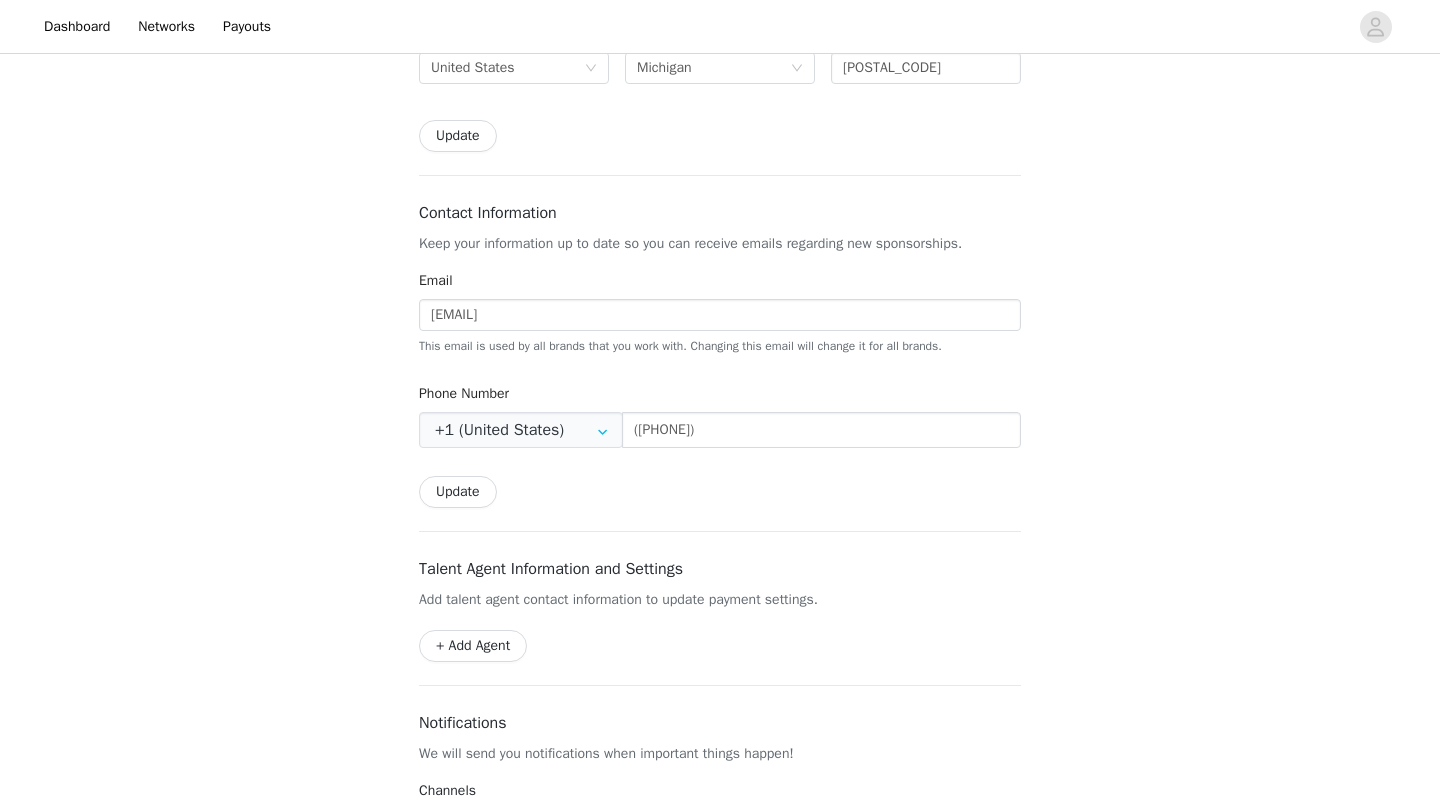 click on "Update" at bounding box center [458, 492] 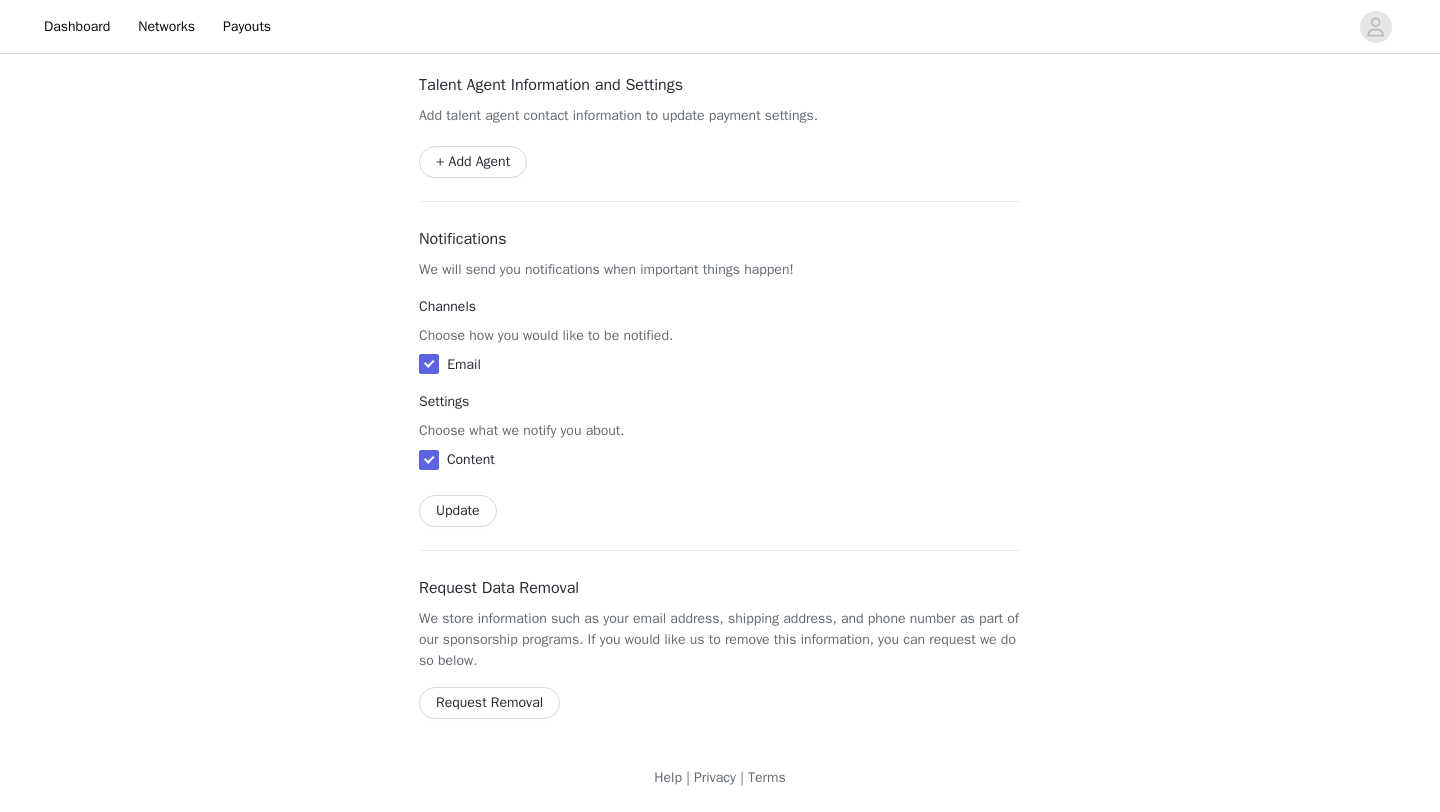 scroll, scrollTop: 0, scrollLeft: 0, axis: both 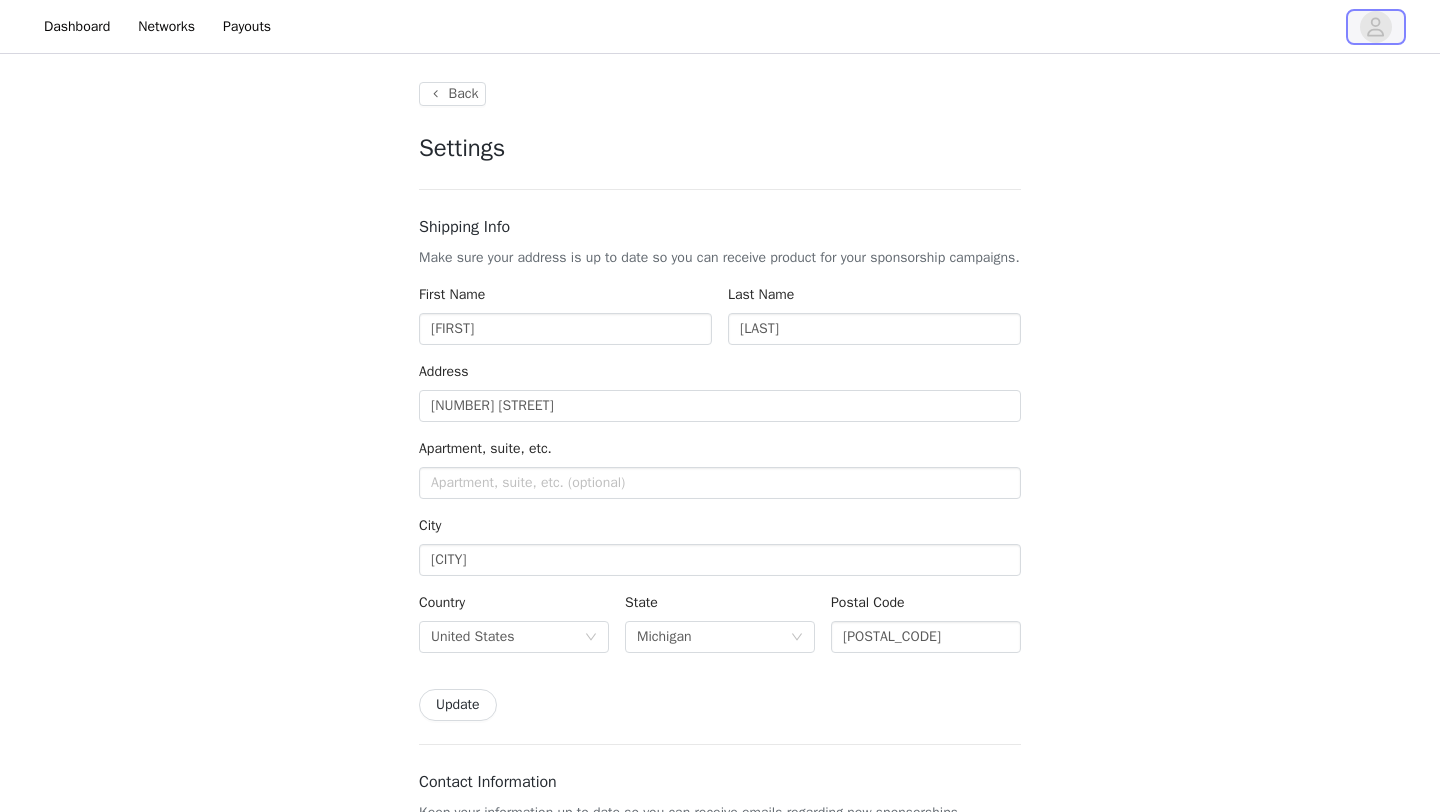 click at bounding box center [1376, 27] 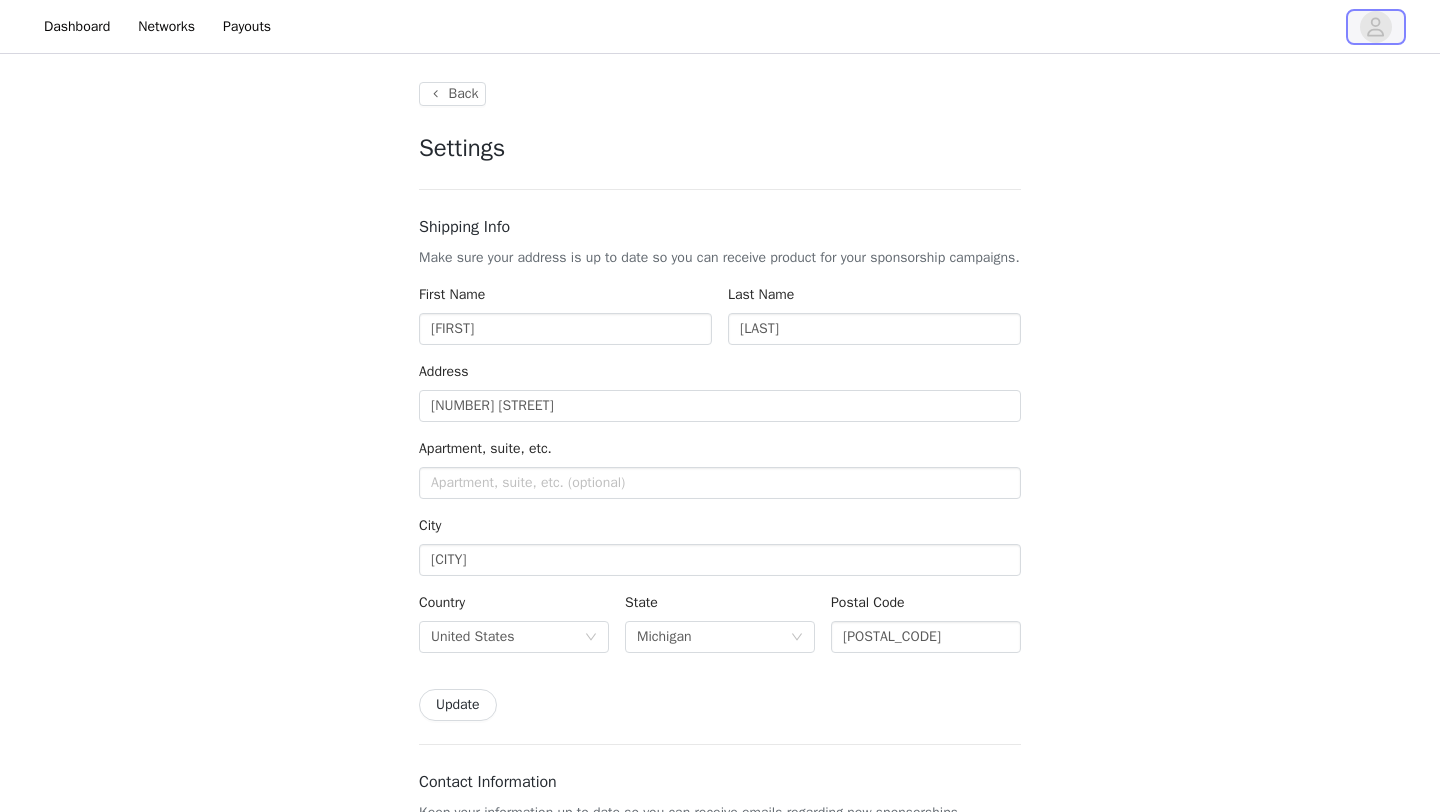 click at bounding box center [1376, 27] 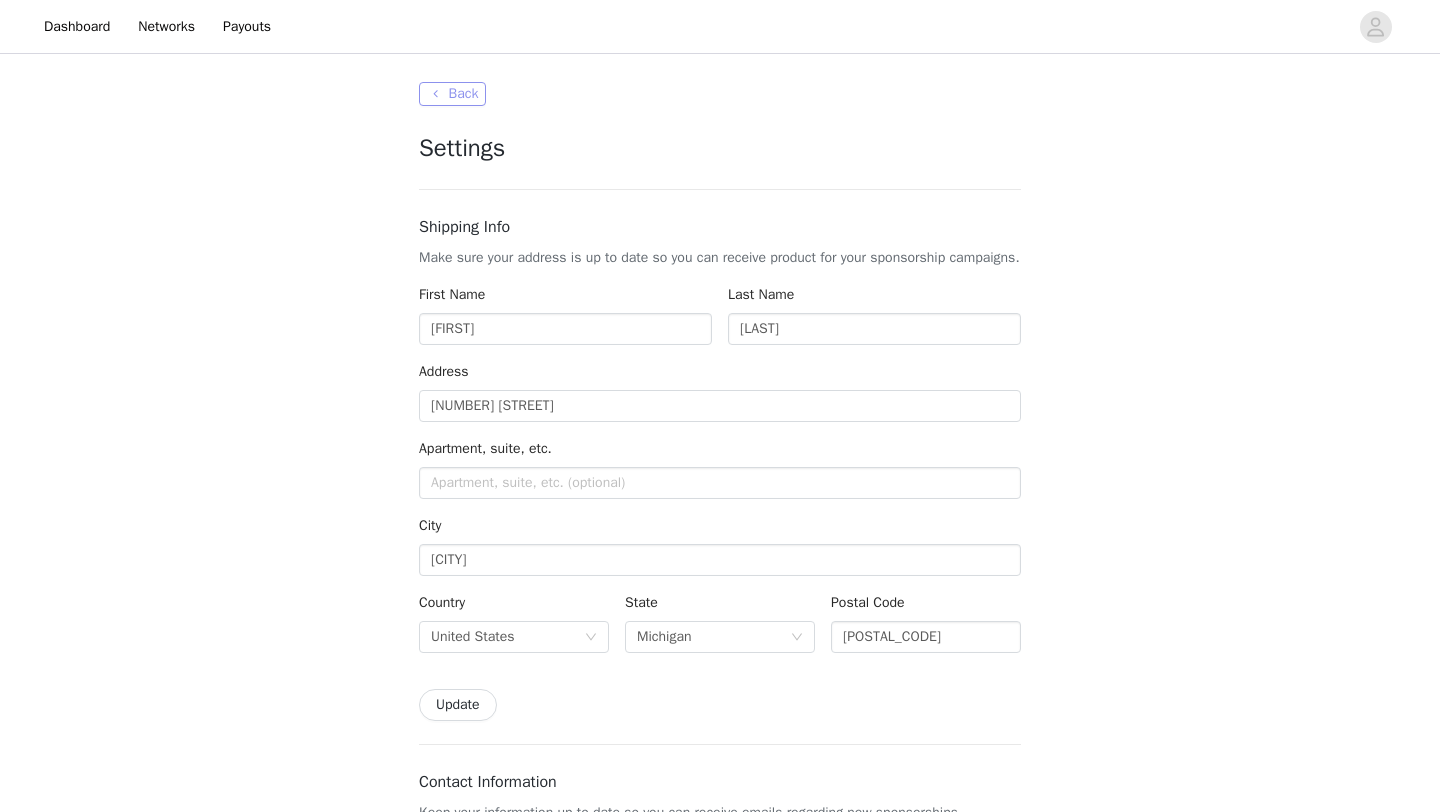 click on "Back" at bounding box center (452, 94) 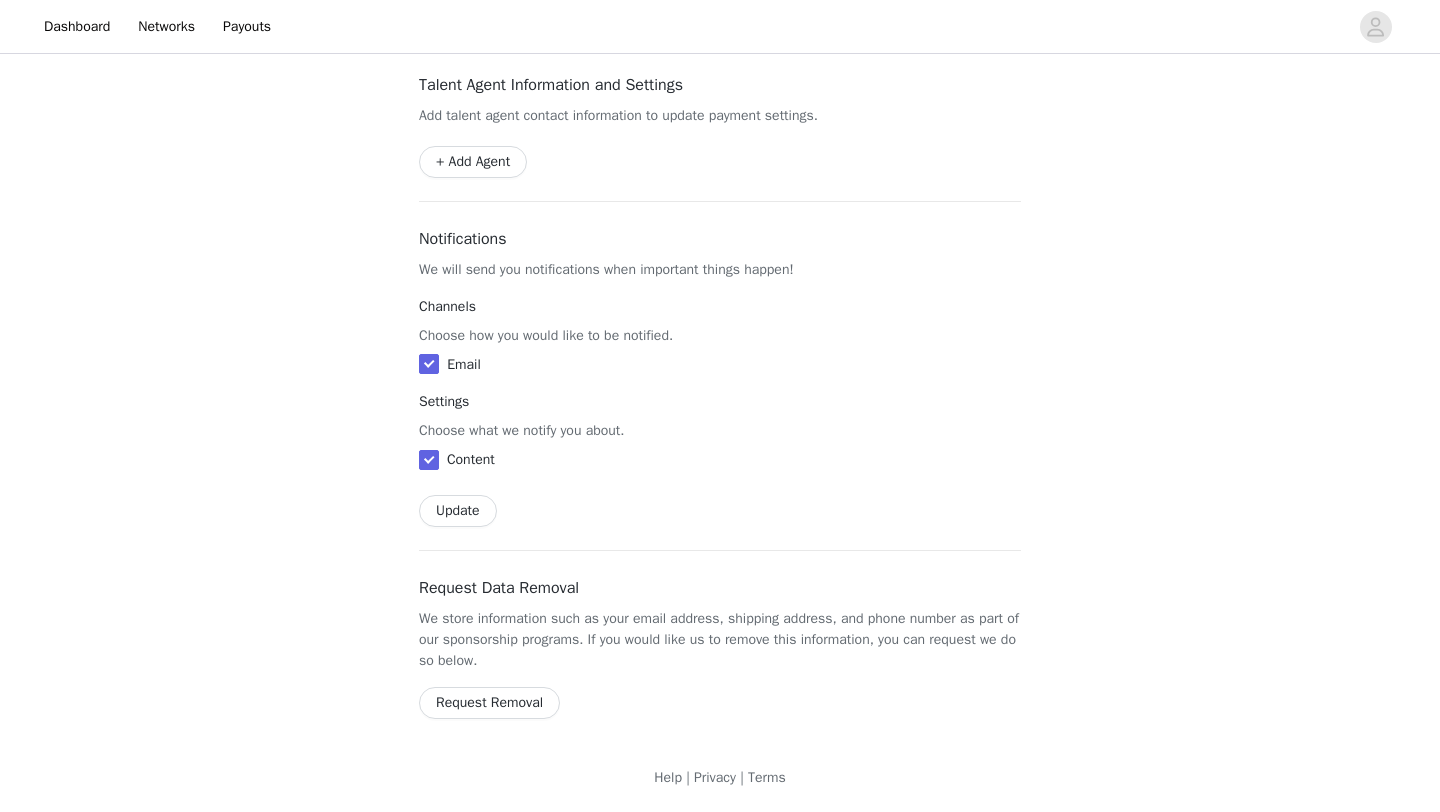 scroll, scrollTop: 379, scrollLeft: 0, axis: vertical 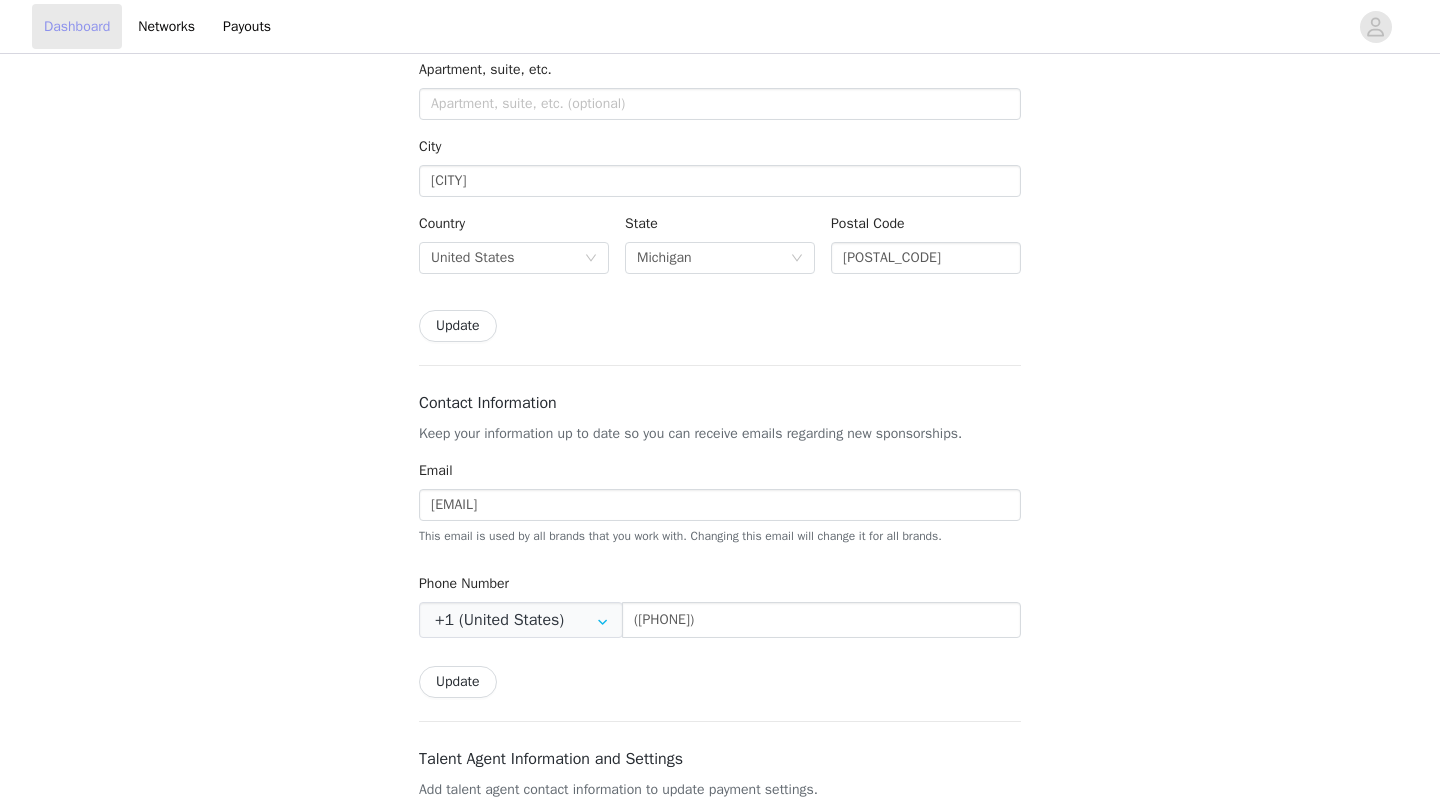 click on "Dashboard" at bounding box center [77, 26] 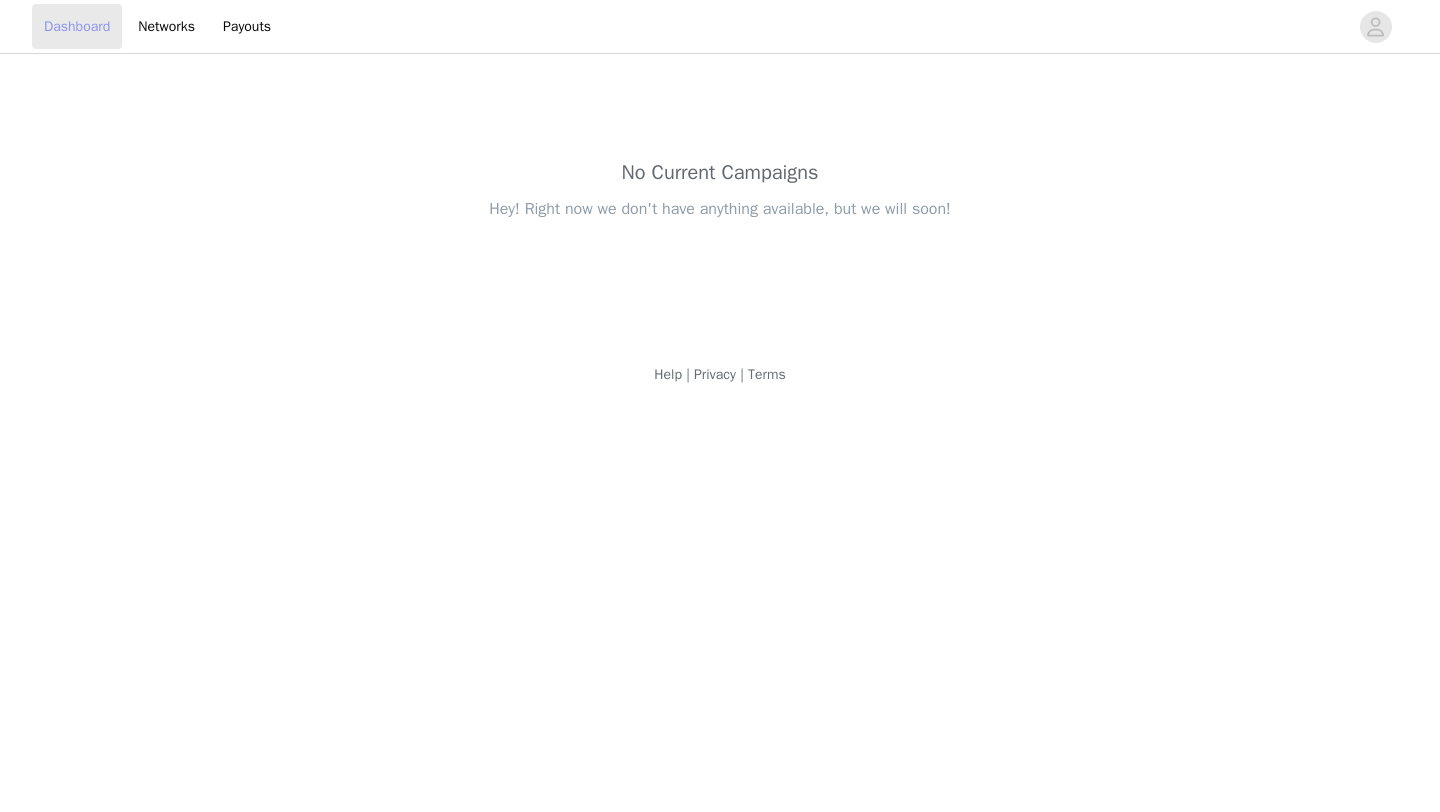 scroll, scrollTop: 0, scrollLeft: 0, axis: both 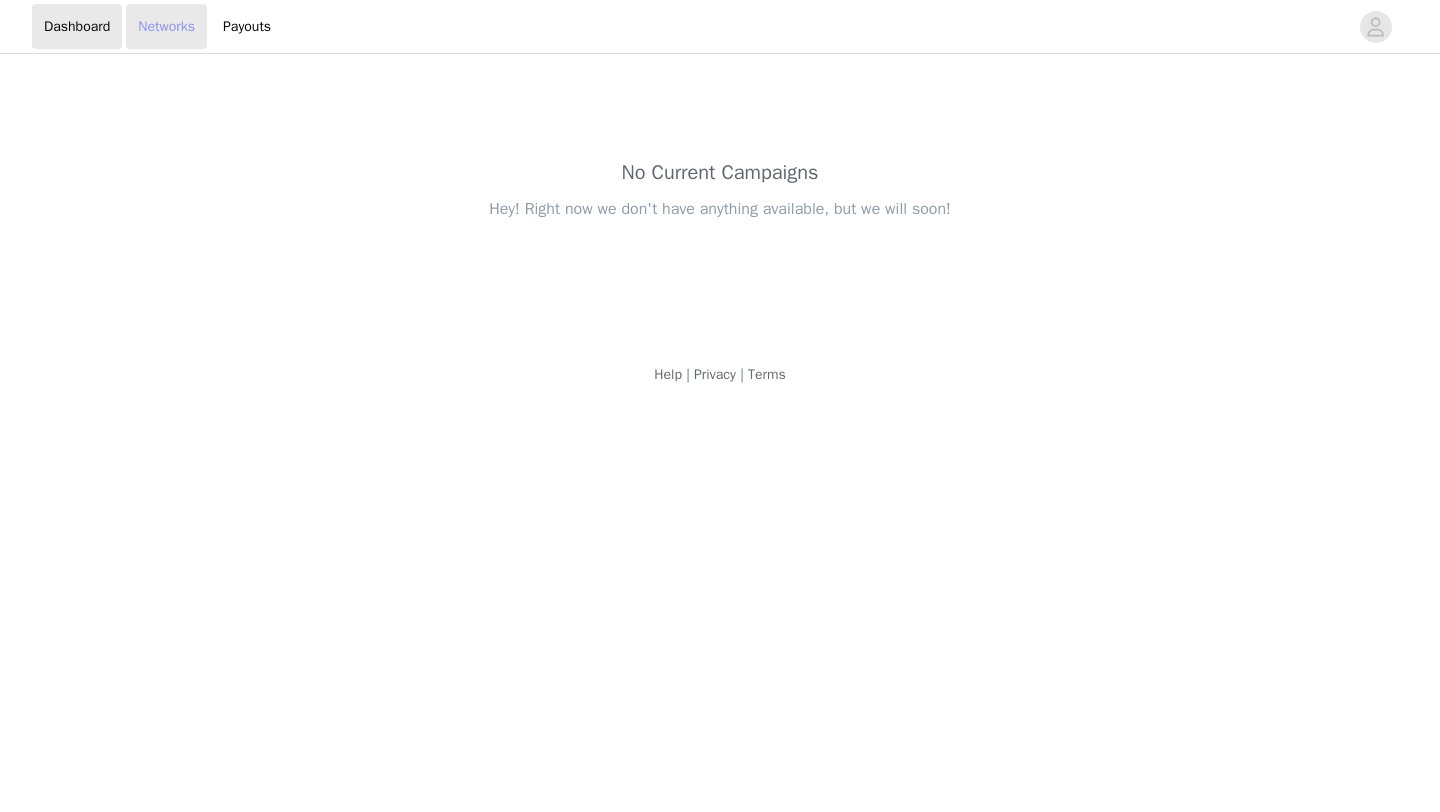 click on "Networks" at bounding box center (166, 26) 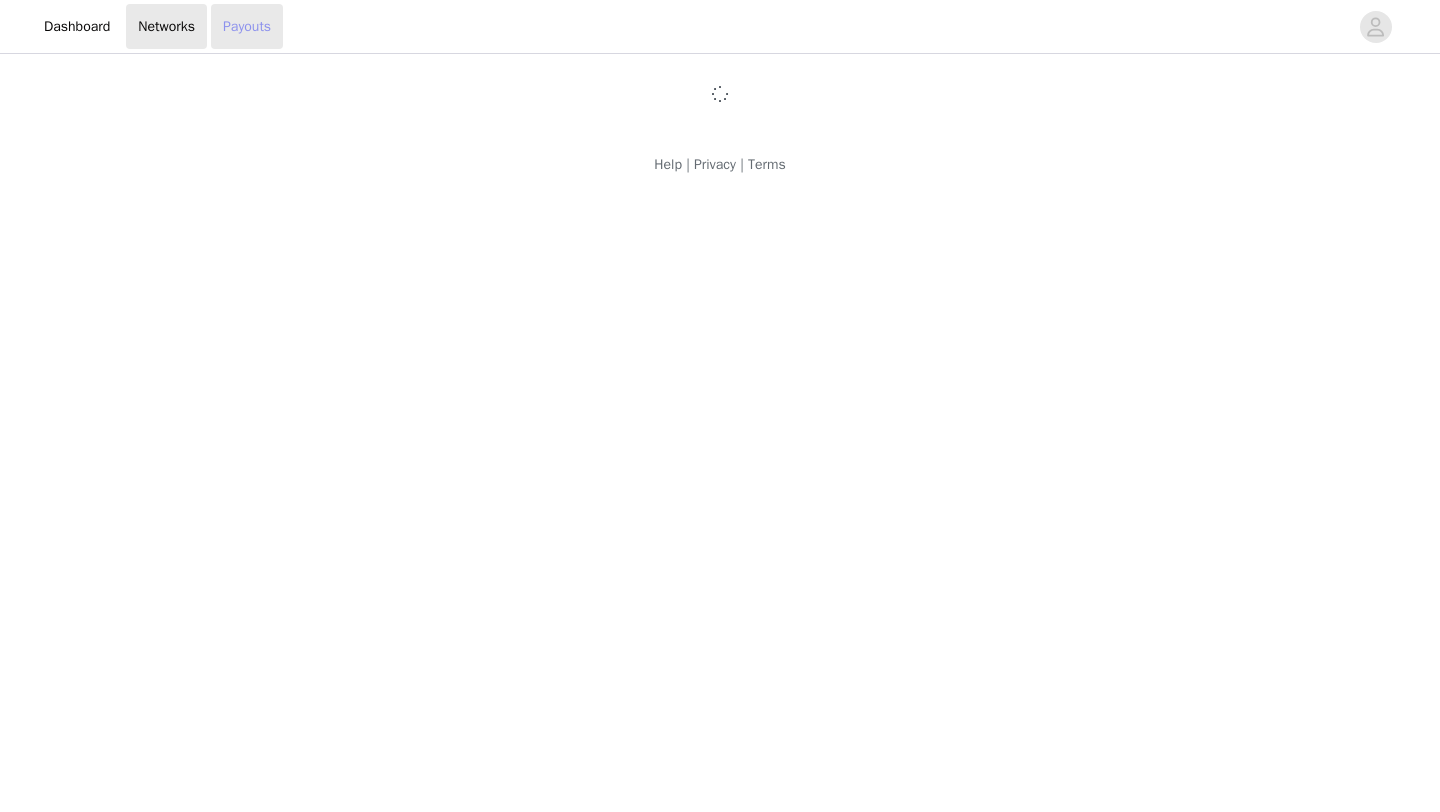 click on "Payouts" at bounding box center [247, 26] 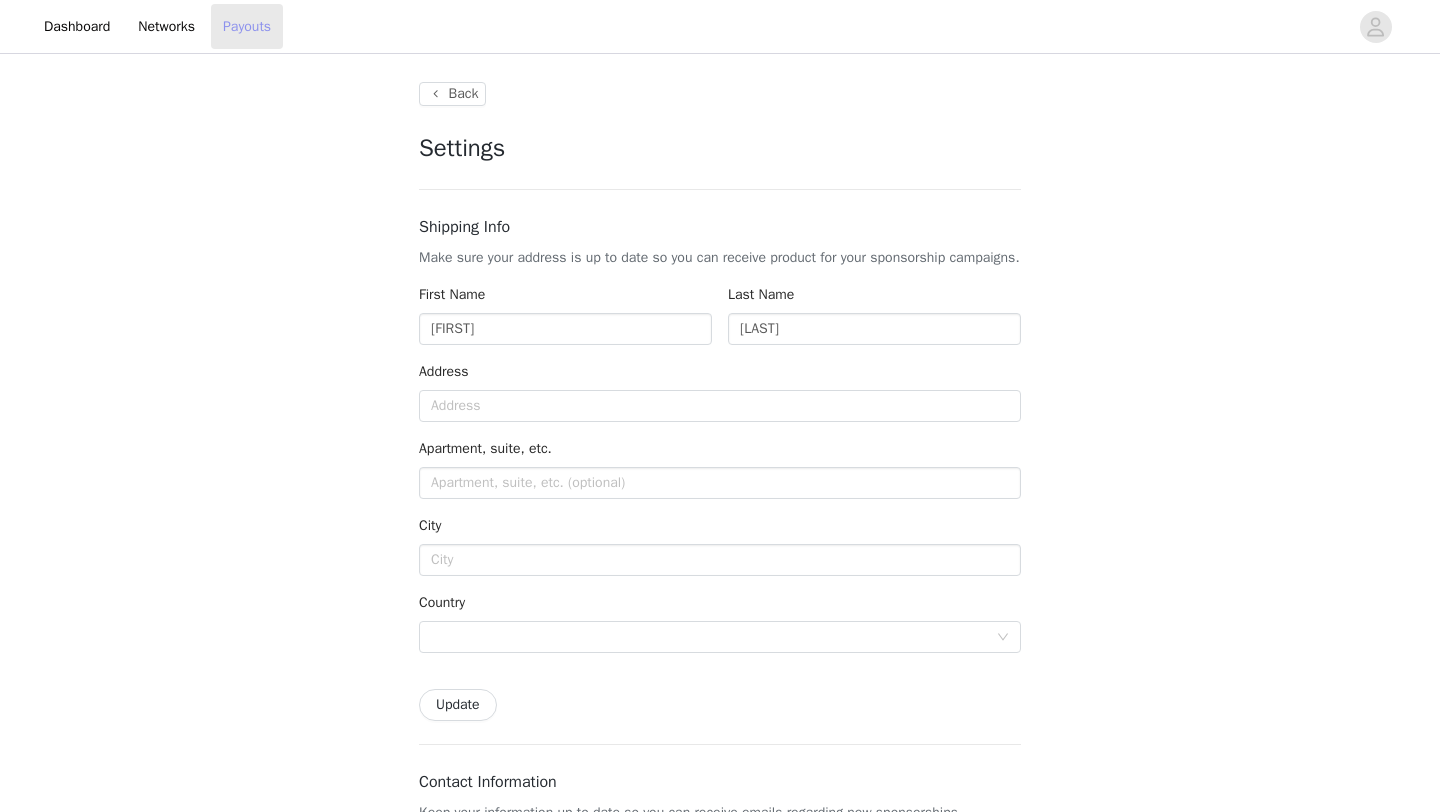 type on "+1 (United States)" 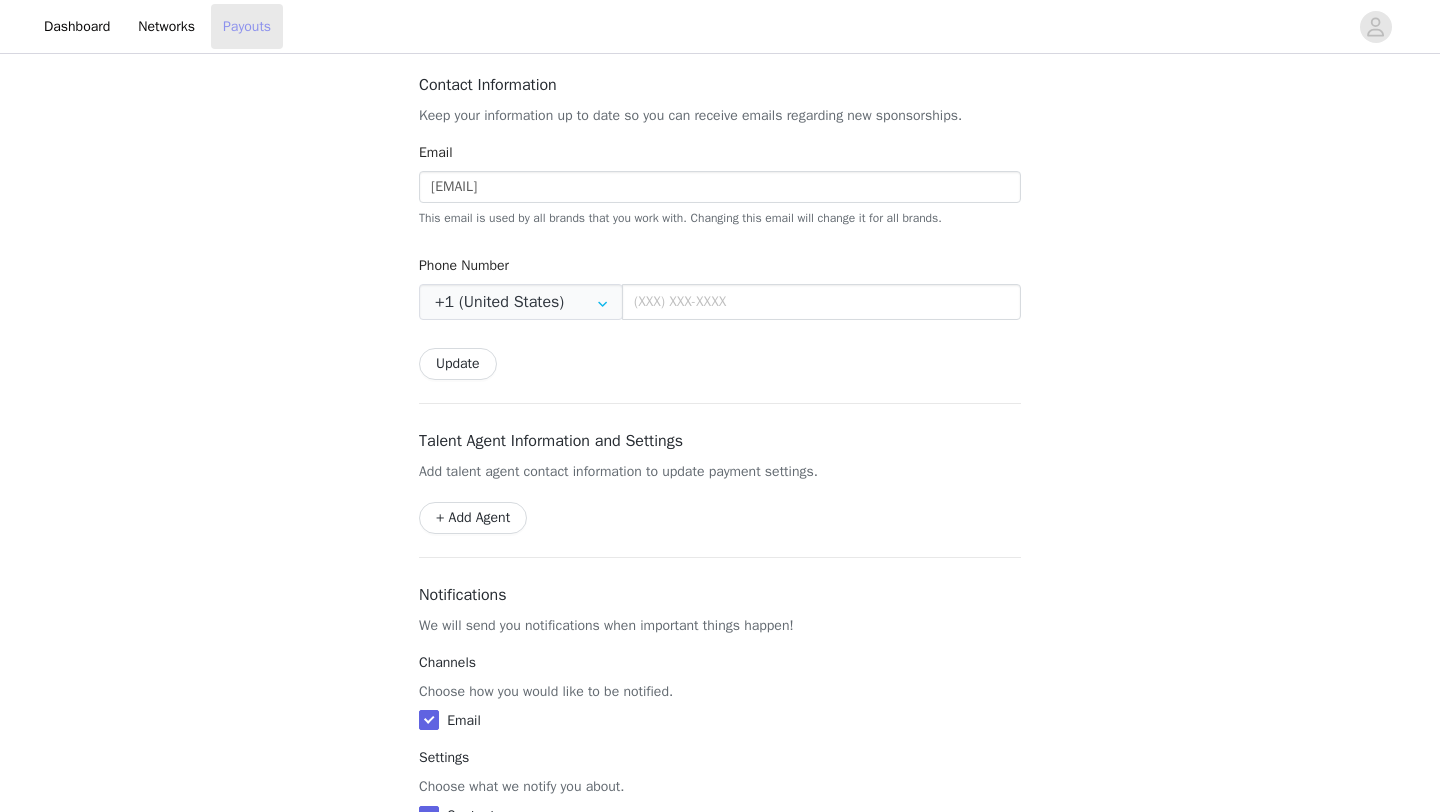 scroll, scrollTop: 0, scrollLeft: 0, axis: both 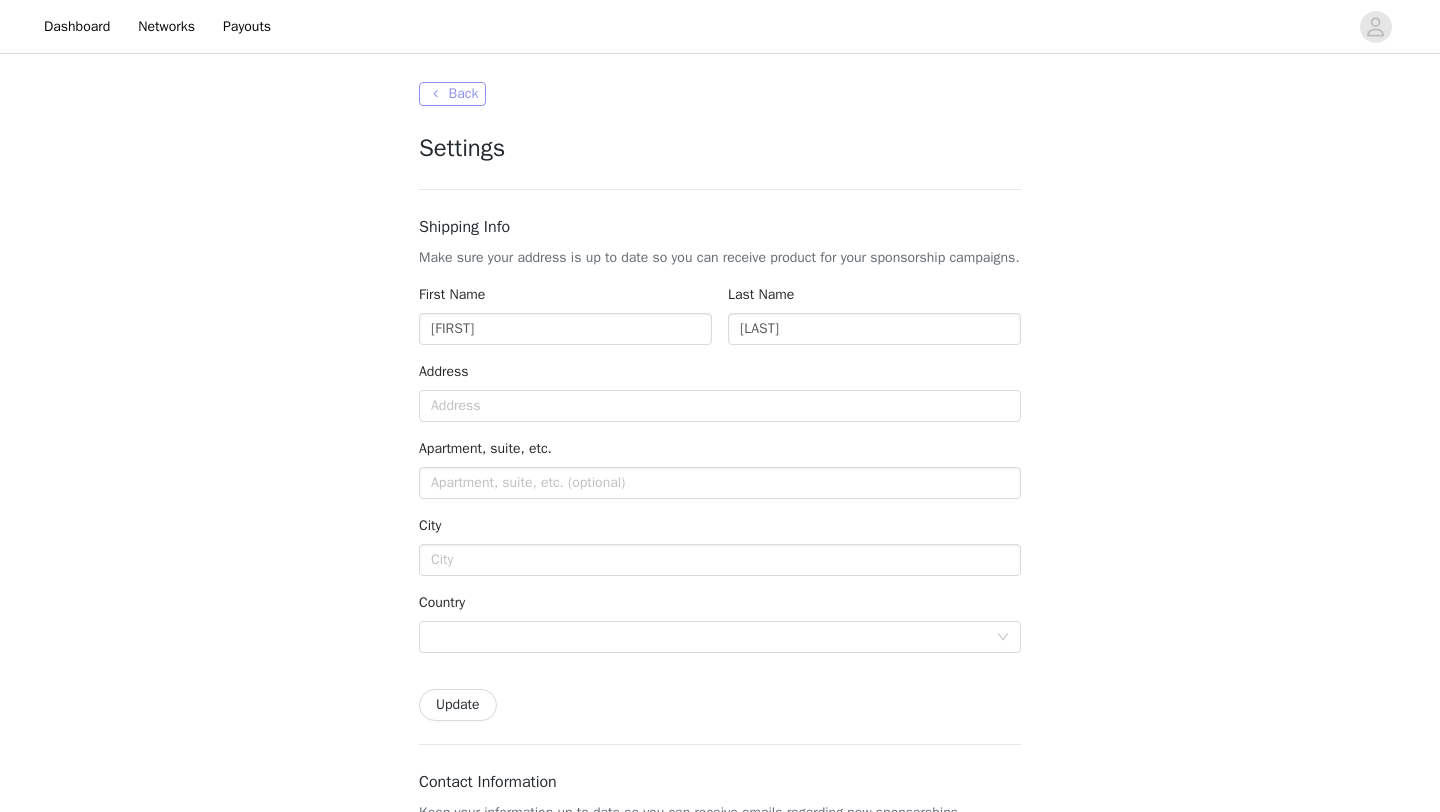click on "Back" at bounding box center (452, 94) 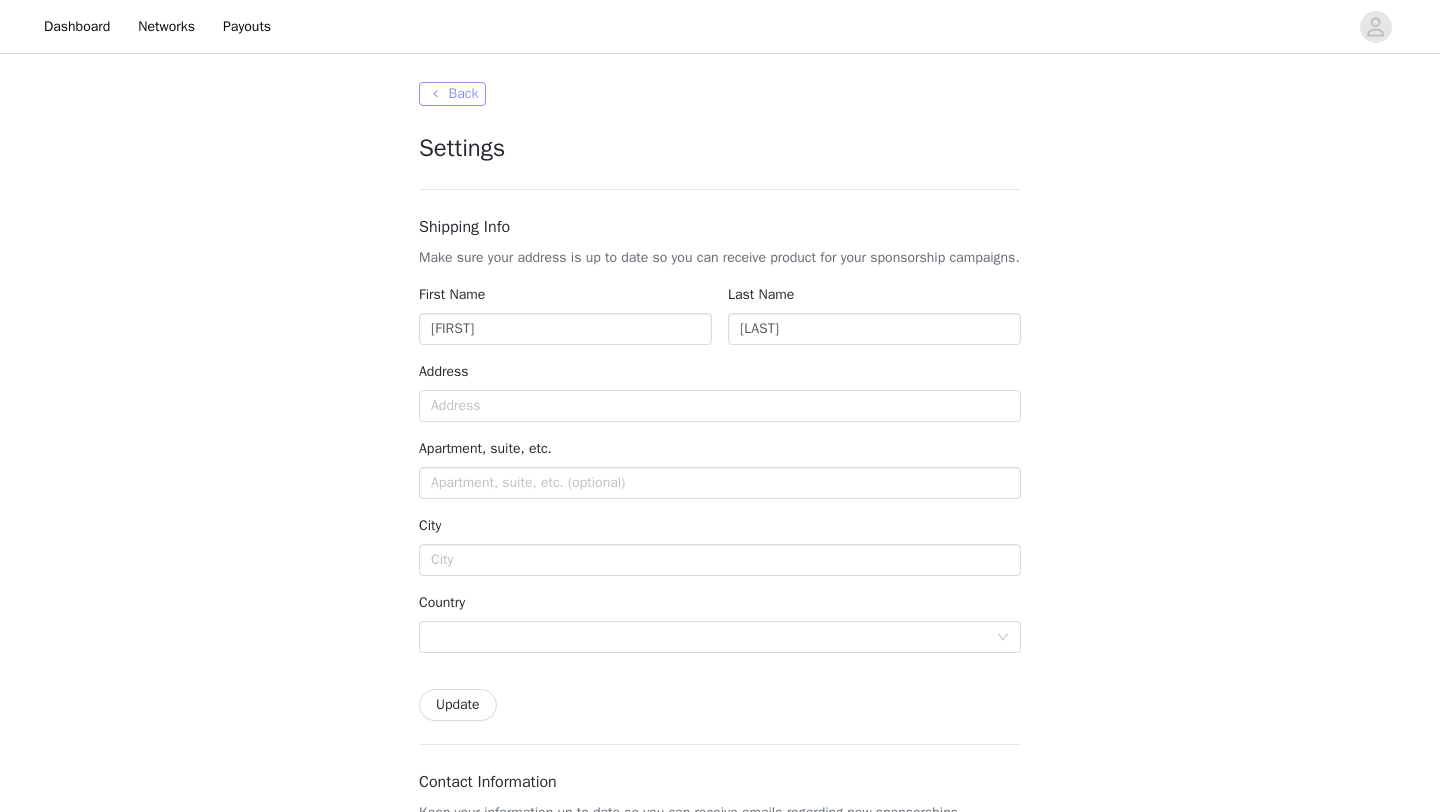 click on "Back" at bounding box center [452, 94] 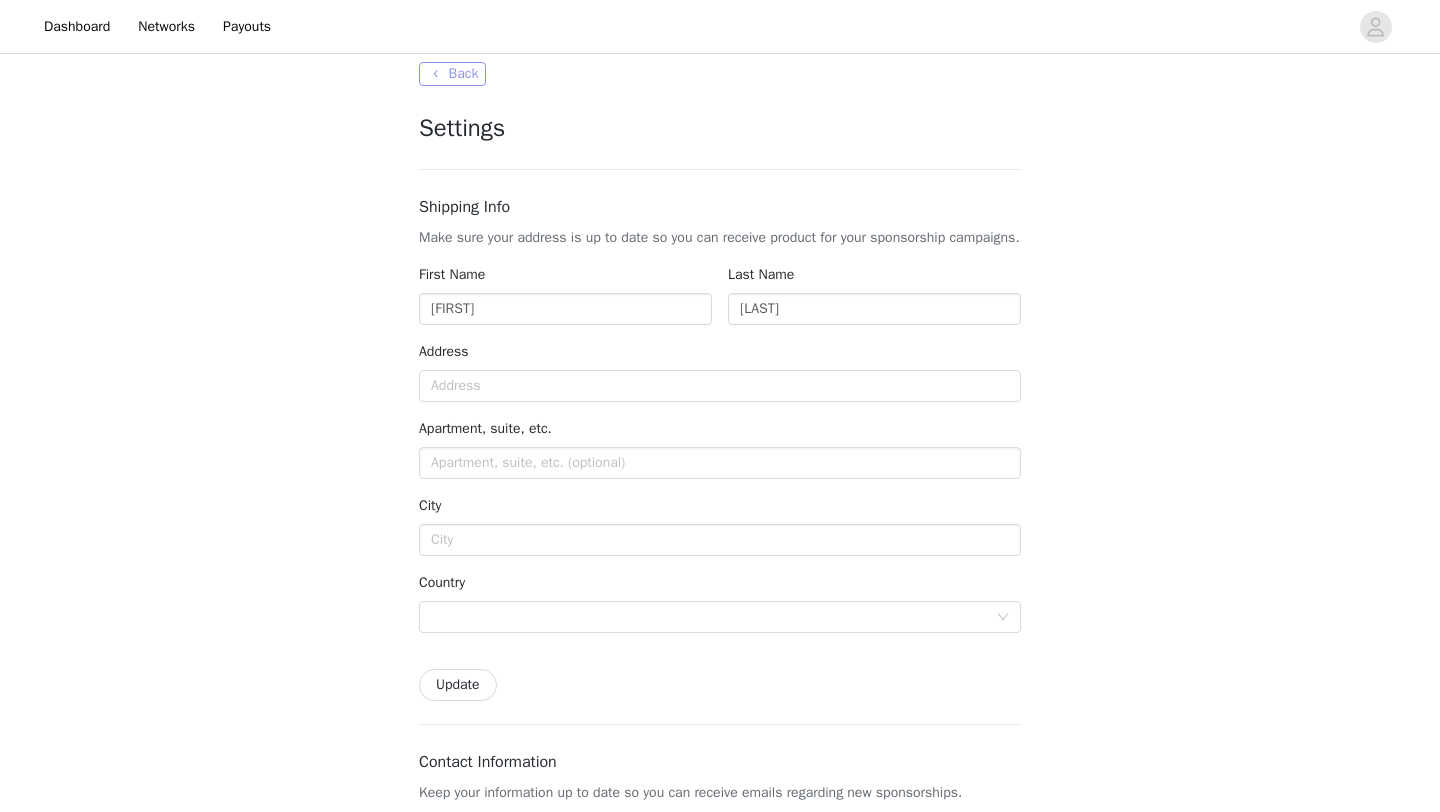 scroll, scrollTop: 0, scrollLeft: 0, axis: both 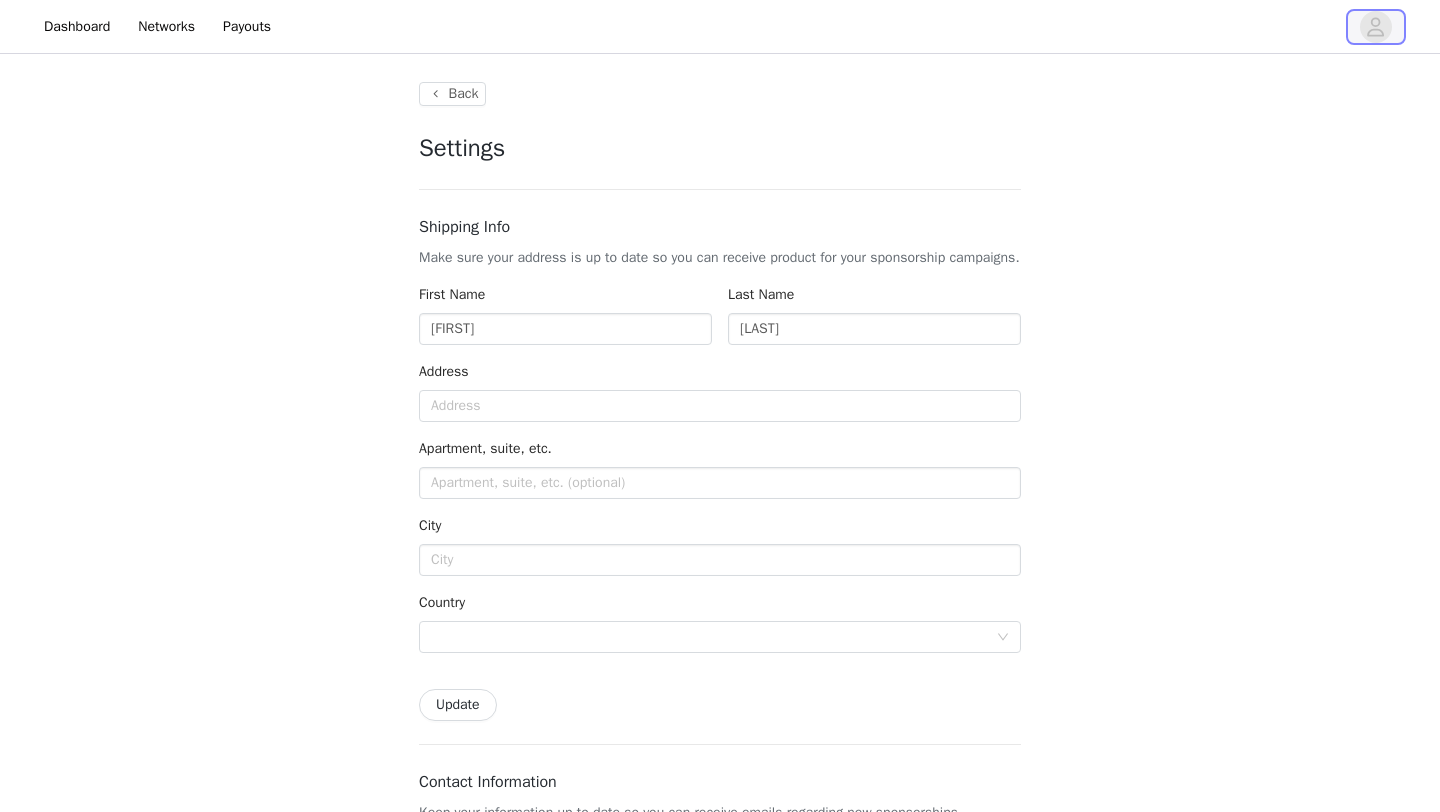click 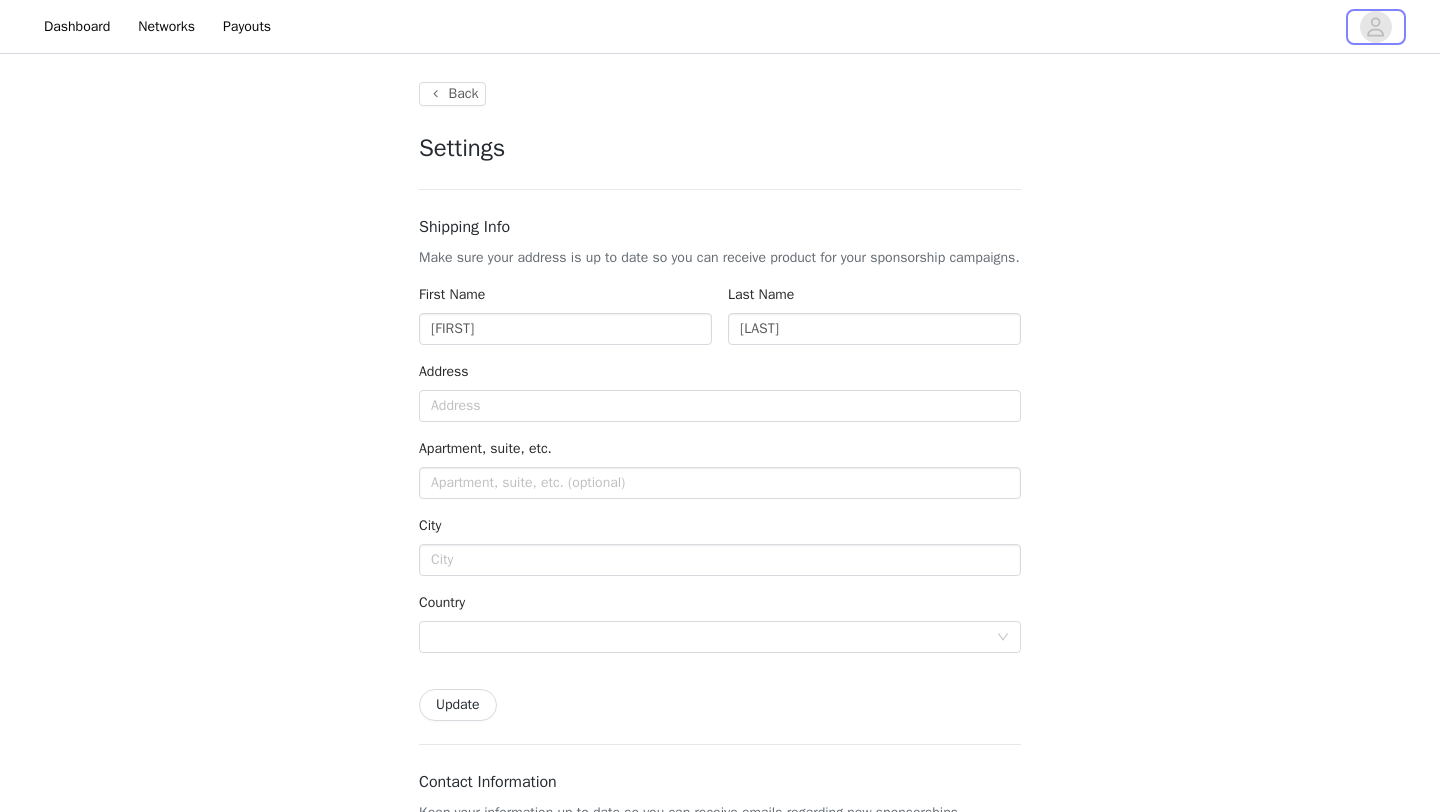 drag, startPoint x: 1374, startPoint y: 28, endPoint x: 83, endPoint y: -23, distance: 1292.007 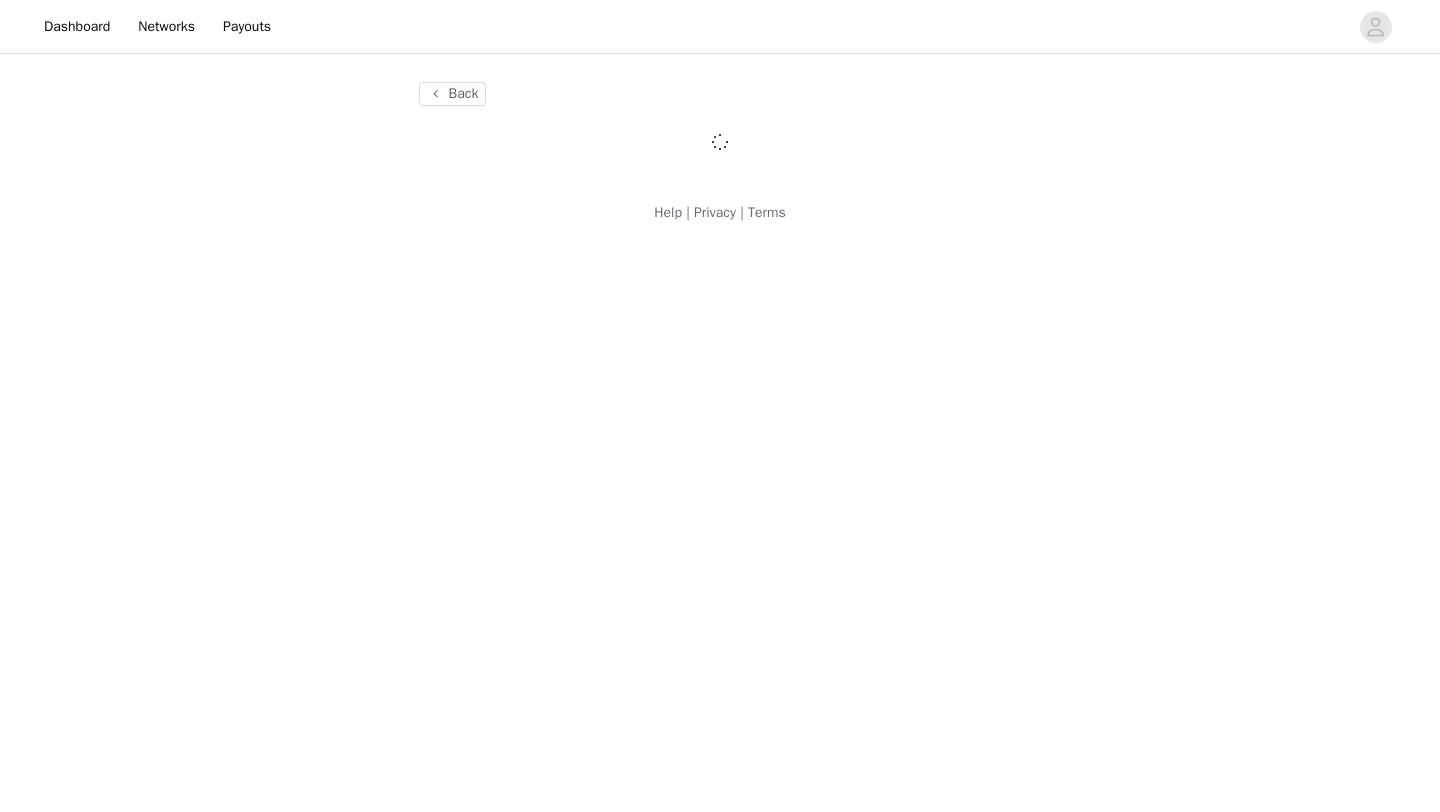 scroll, scrollTop: 0, scrollLeft: 0, axis: both 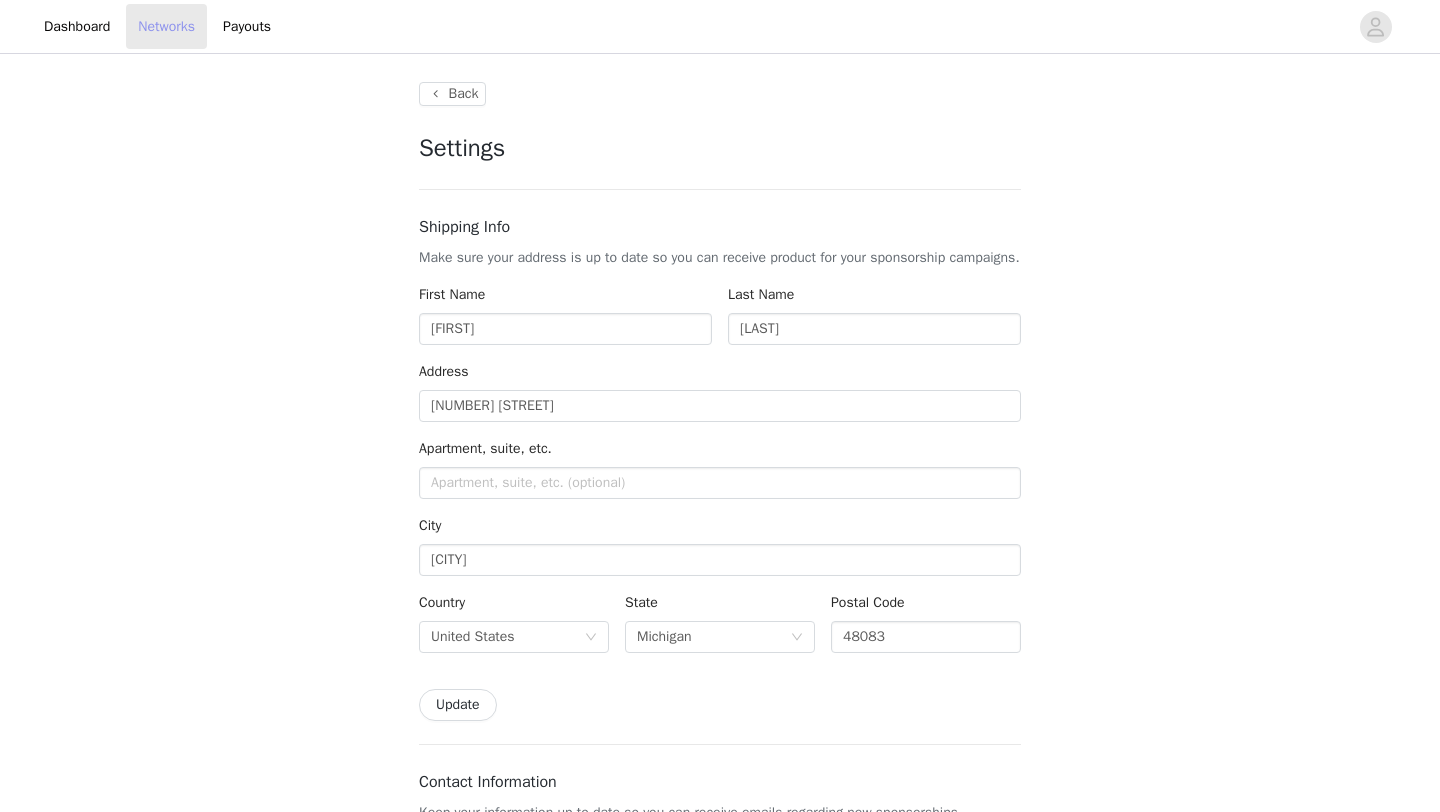 click on "Networks" at bounding box center (166, 26) 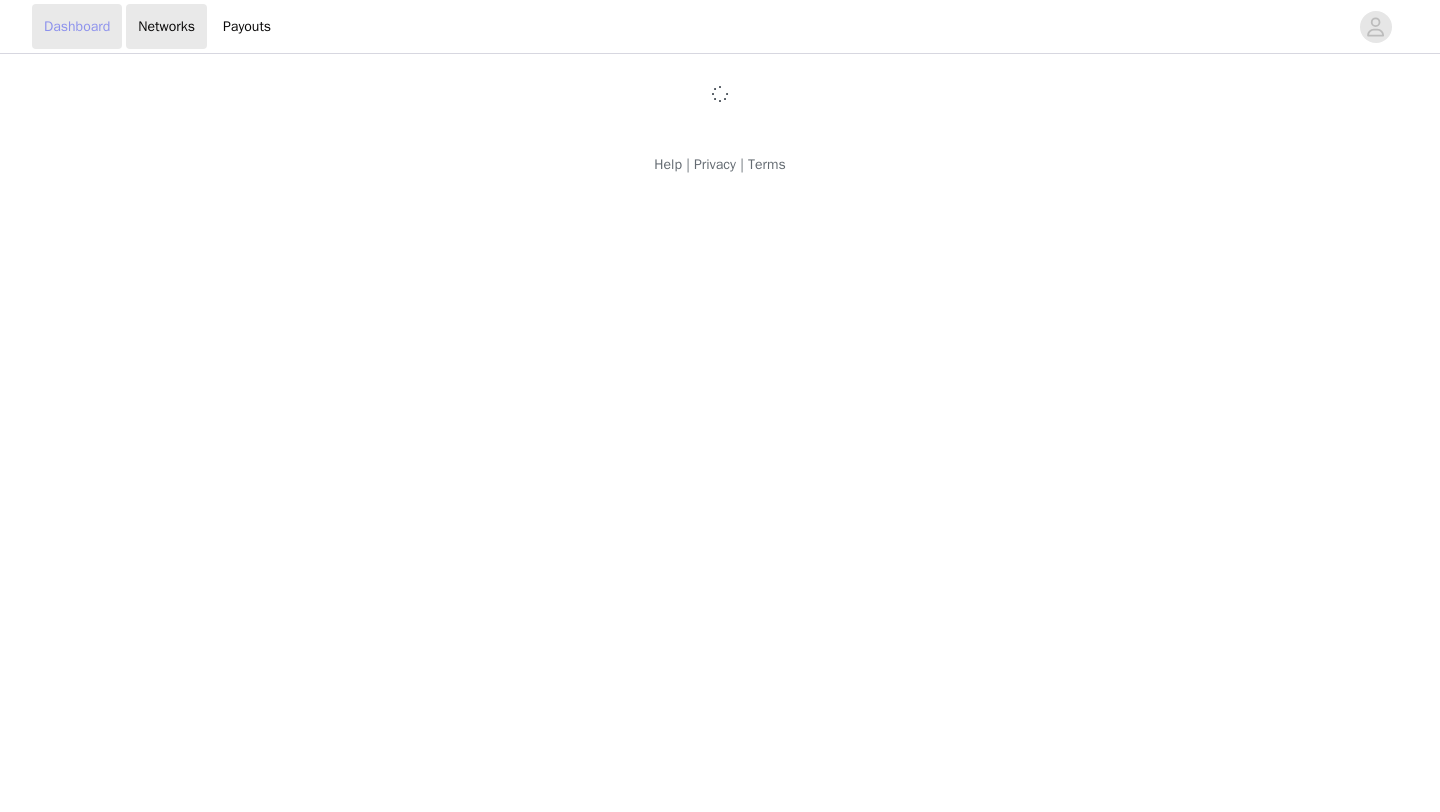 click on "Dashboard" at bounding box center (77, 26) 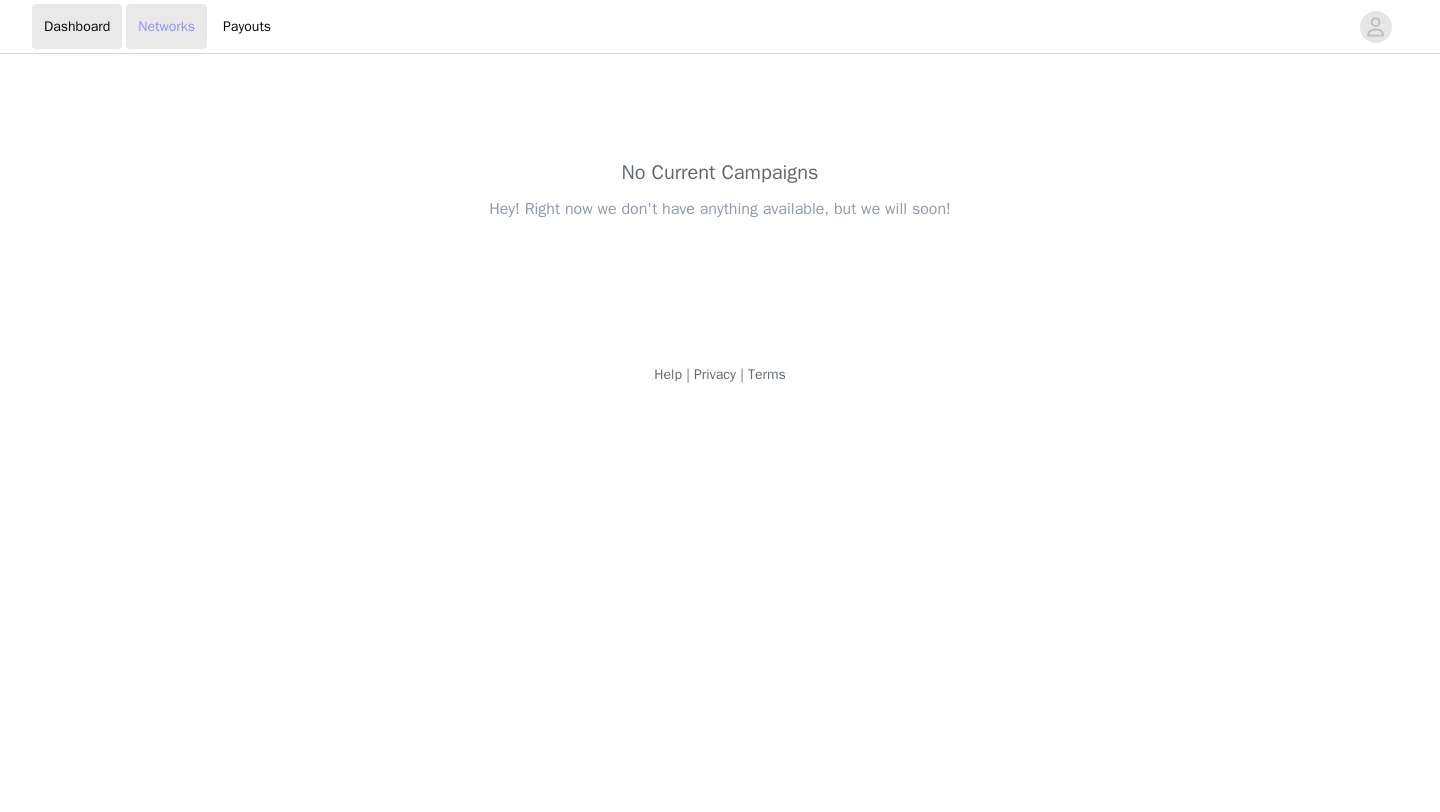 click on "Networks" at bounding box center (166, 26) 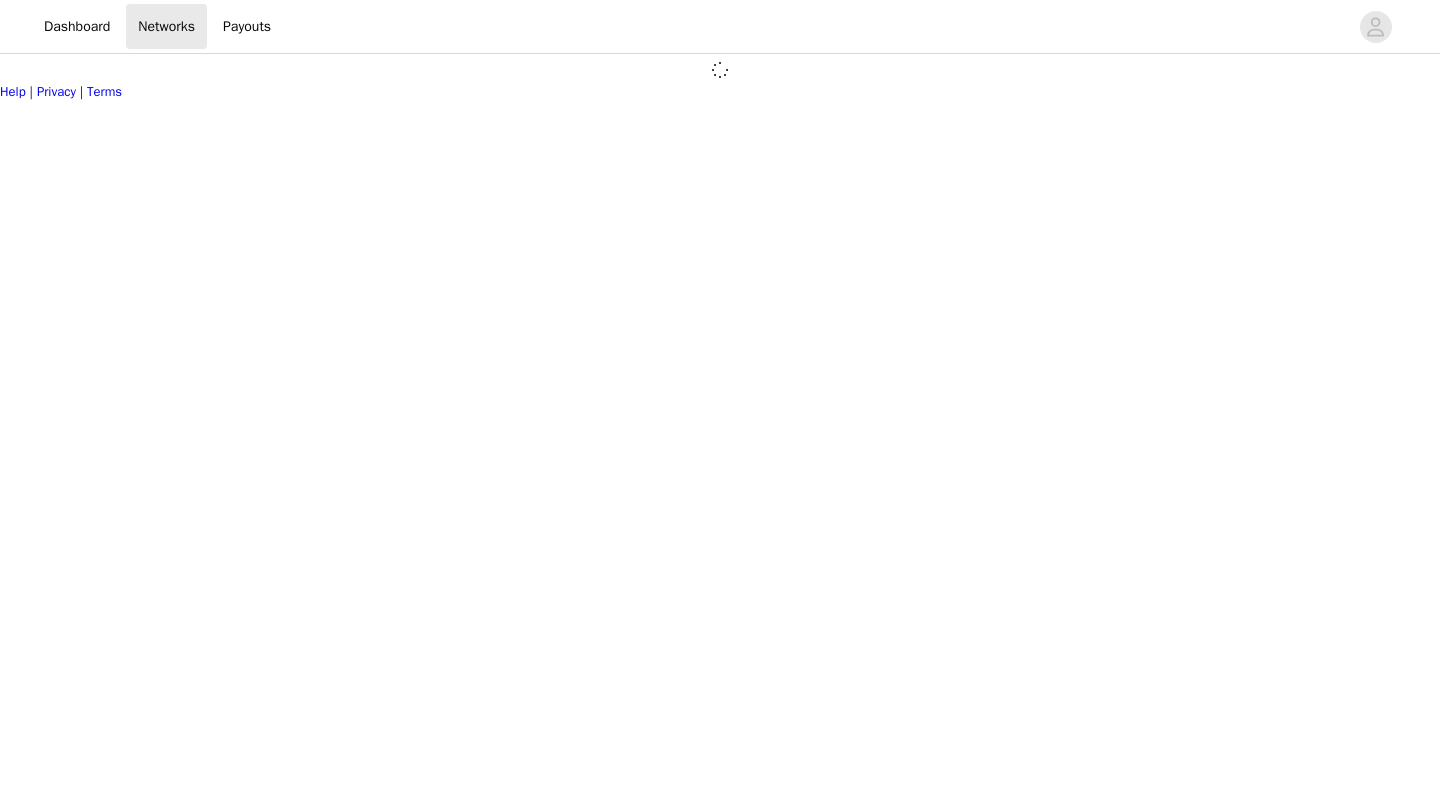 scroll, scrollTop: 0, scrollLeft: 0, axis: both 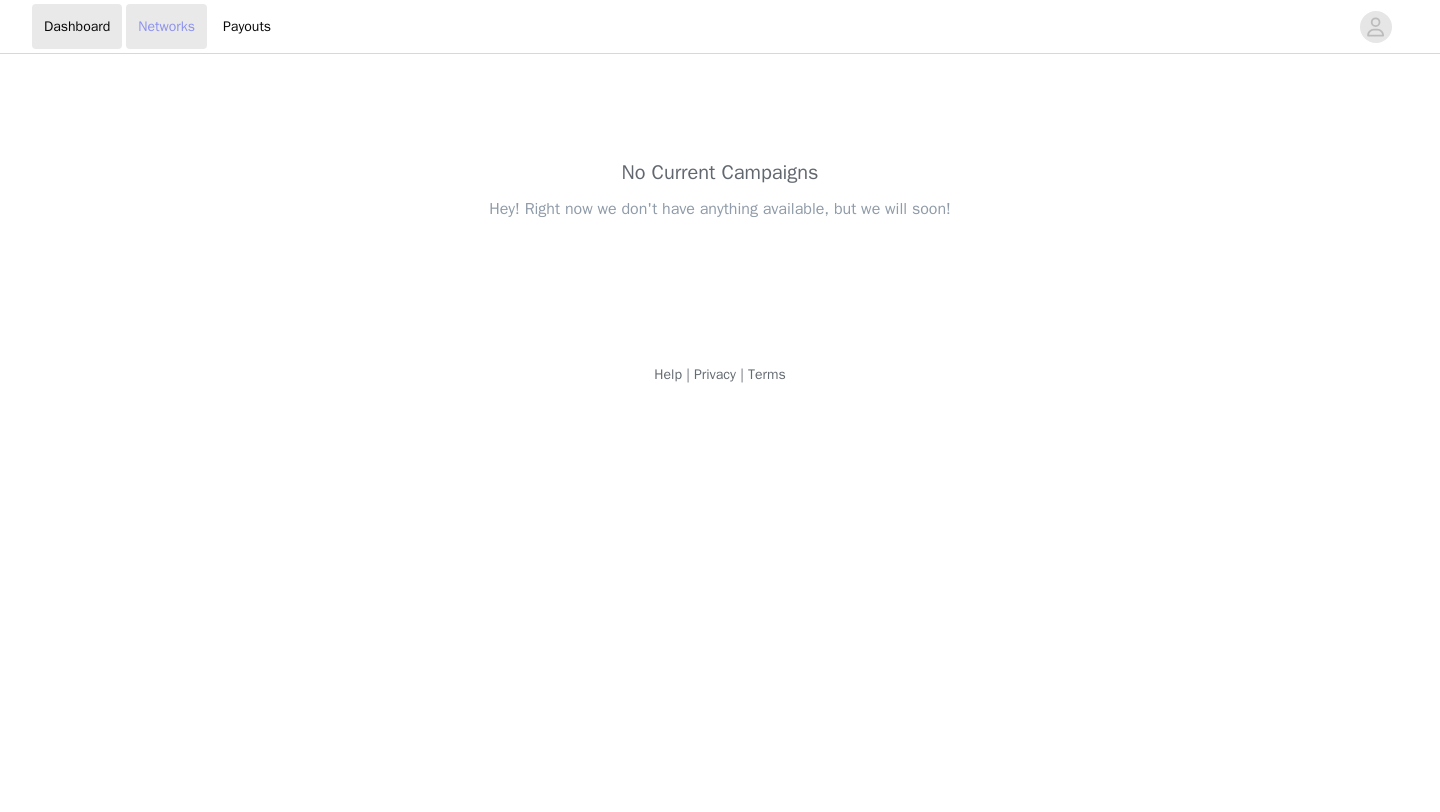 click on "Networks" at bounding box center [166, 26] 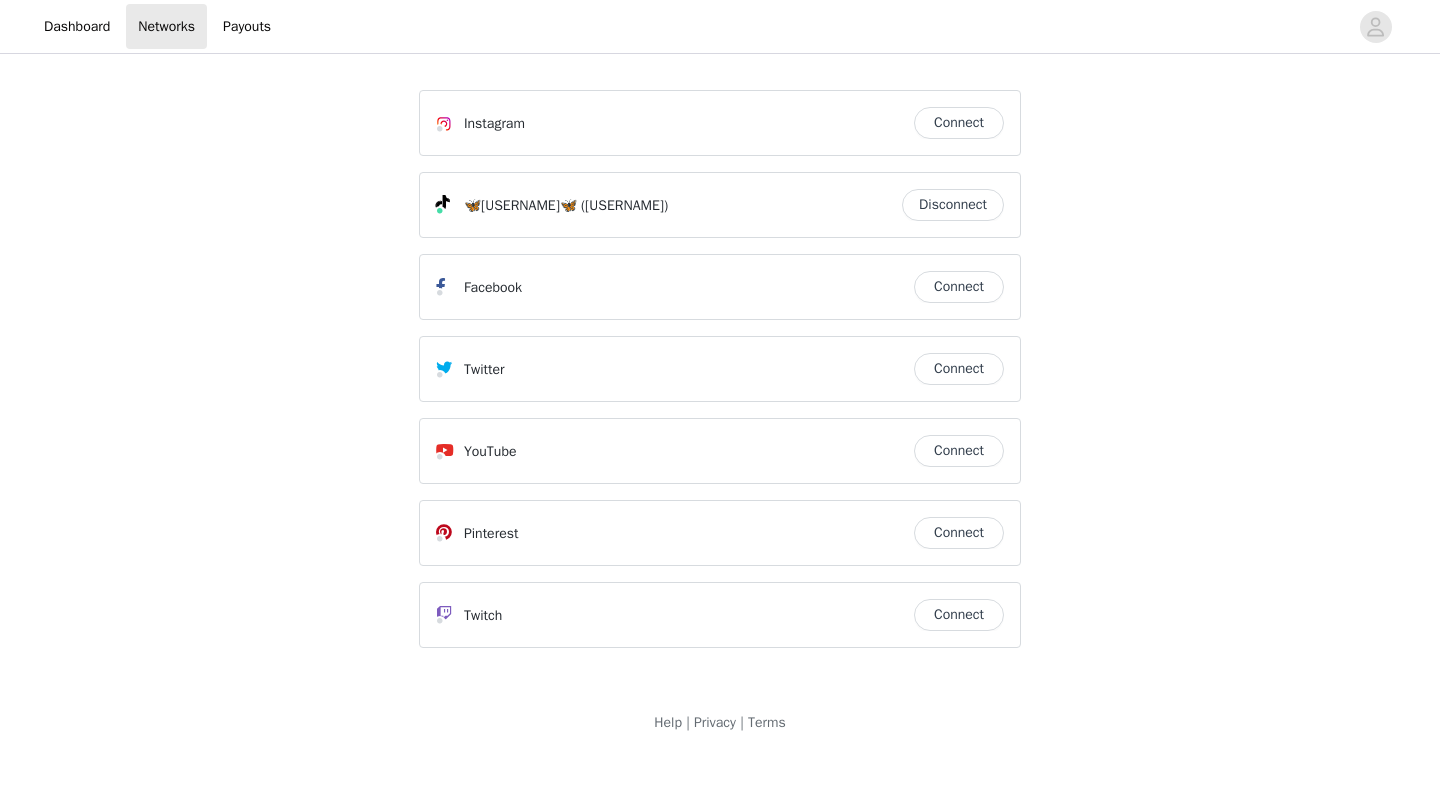 click on "Connect" at bounding box center (959, 123) 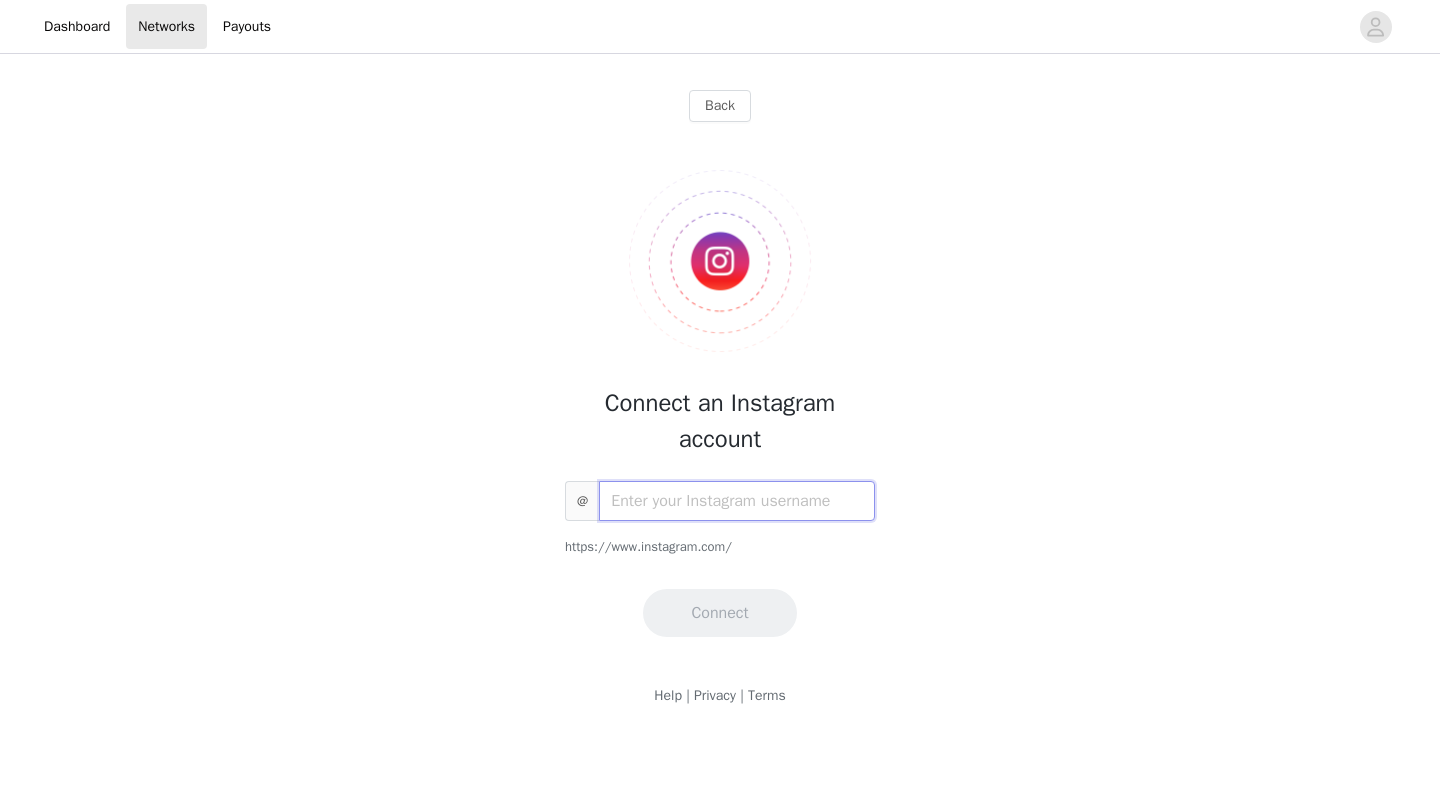 click at bounding box center [737, 501] 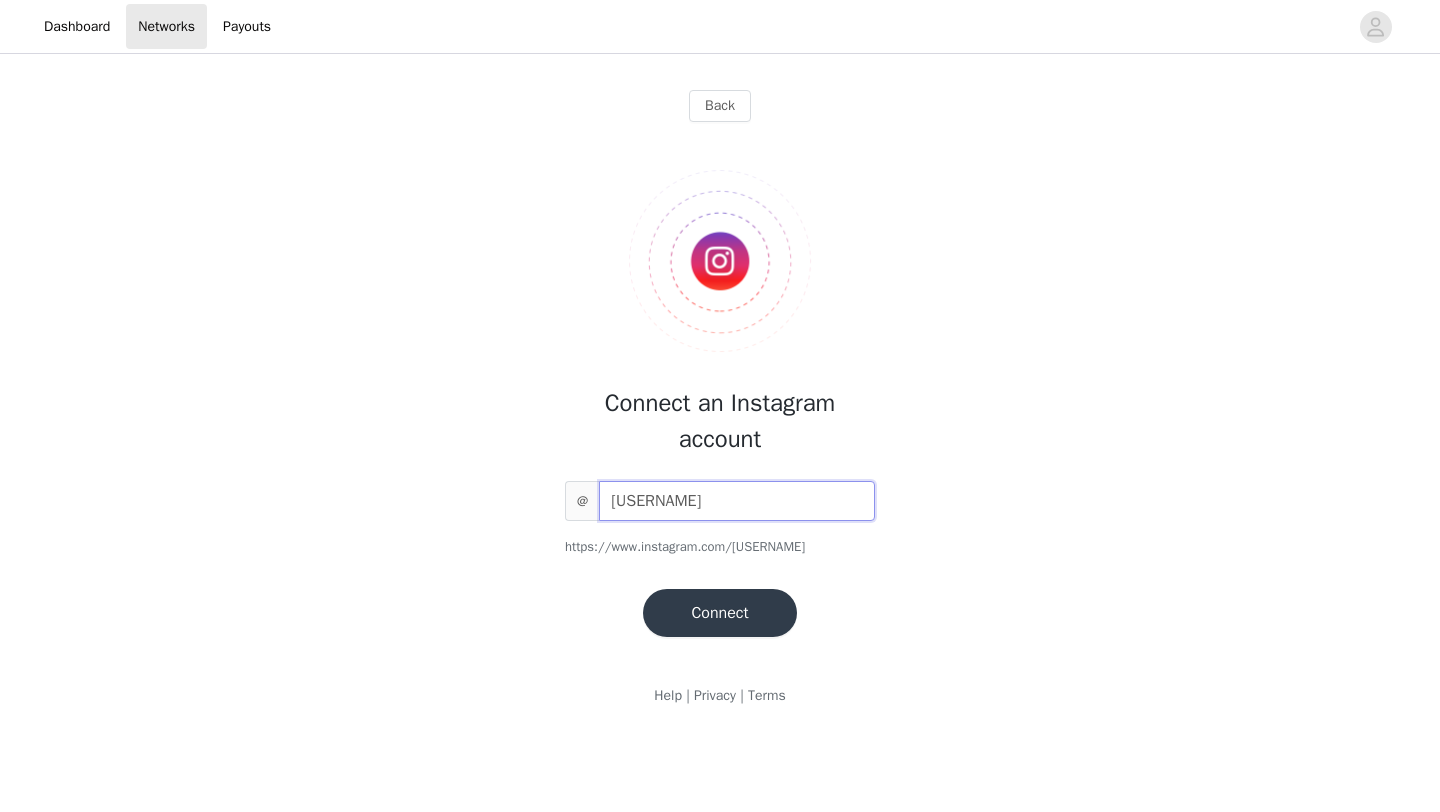 type on "biancahami" 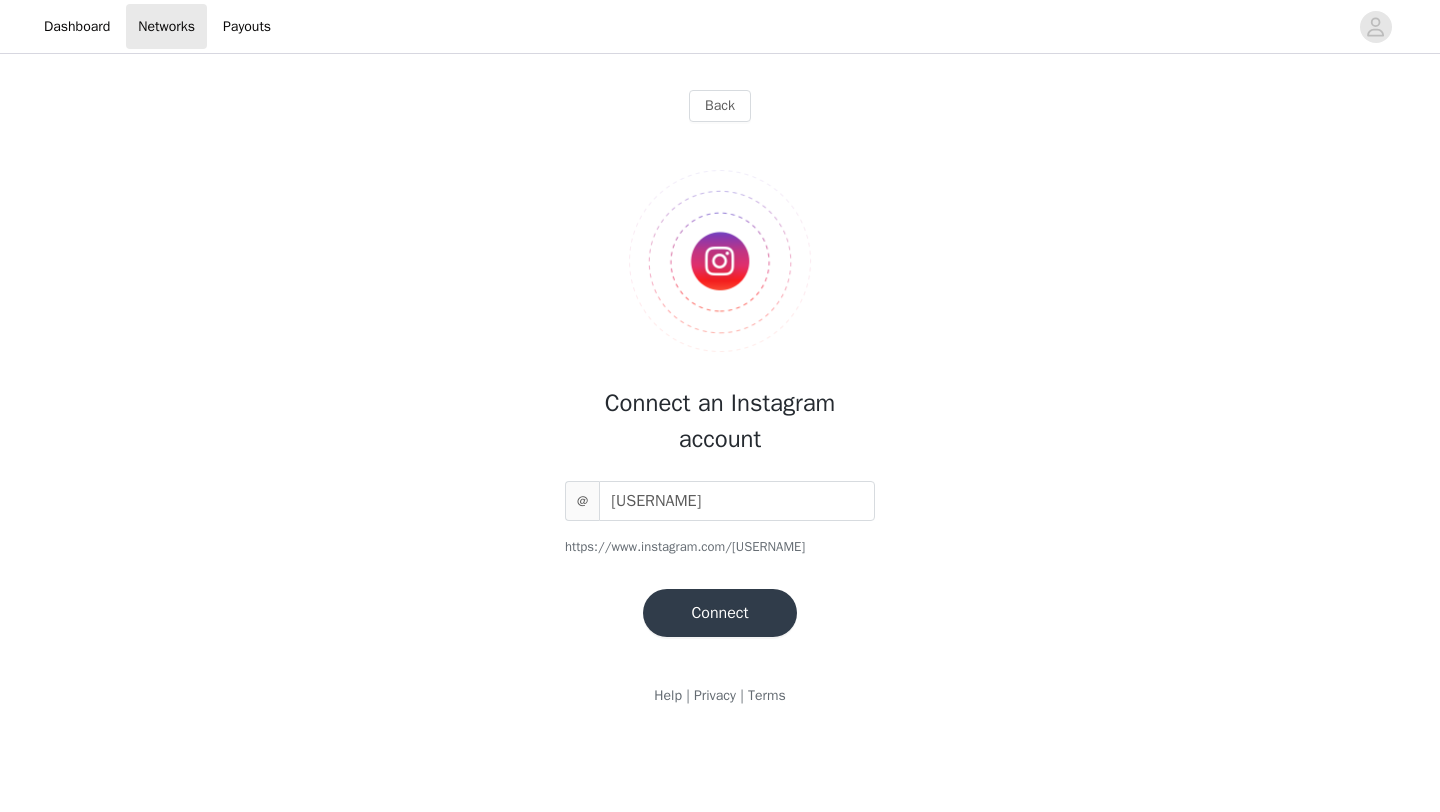 click on "Connect" at bounding box center [719, 613] 